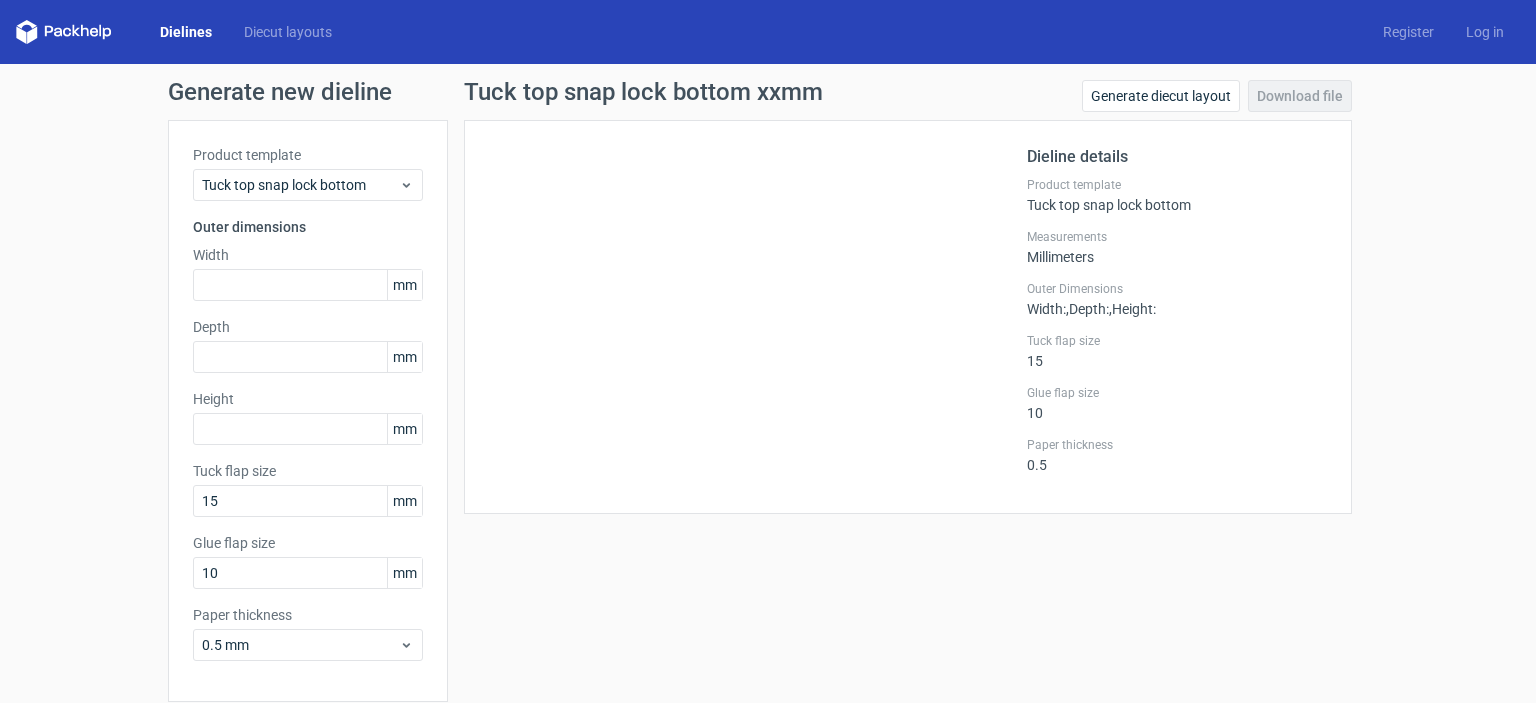 scroll, scrollTop: 0, scrollLeft: 0, axis: both 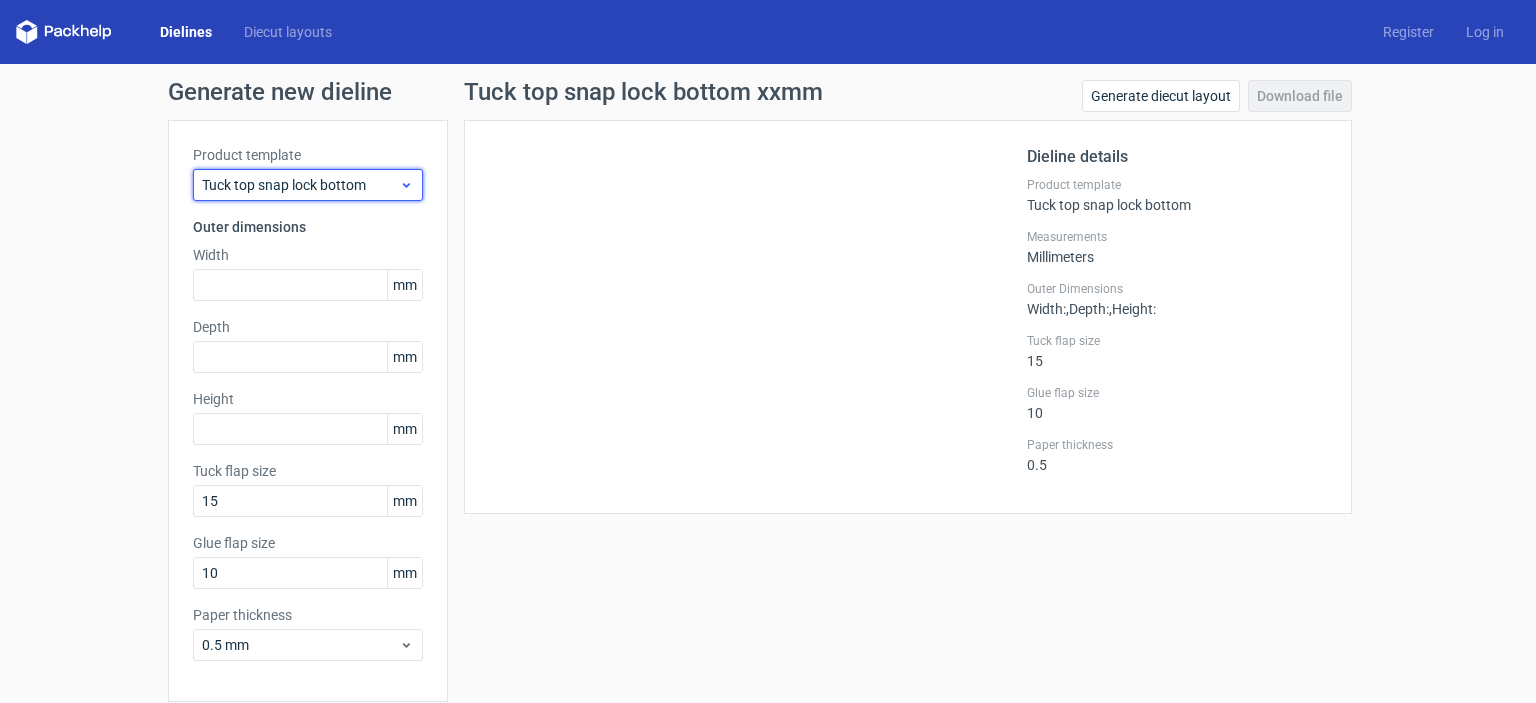 click 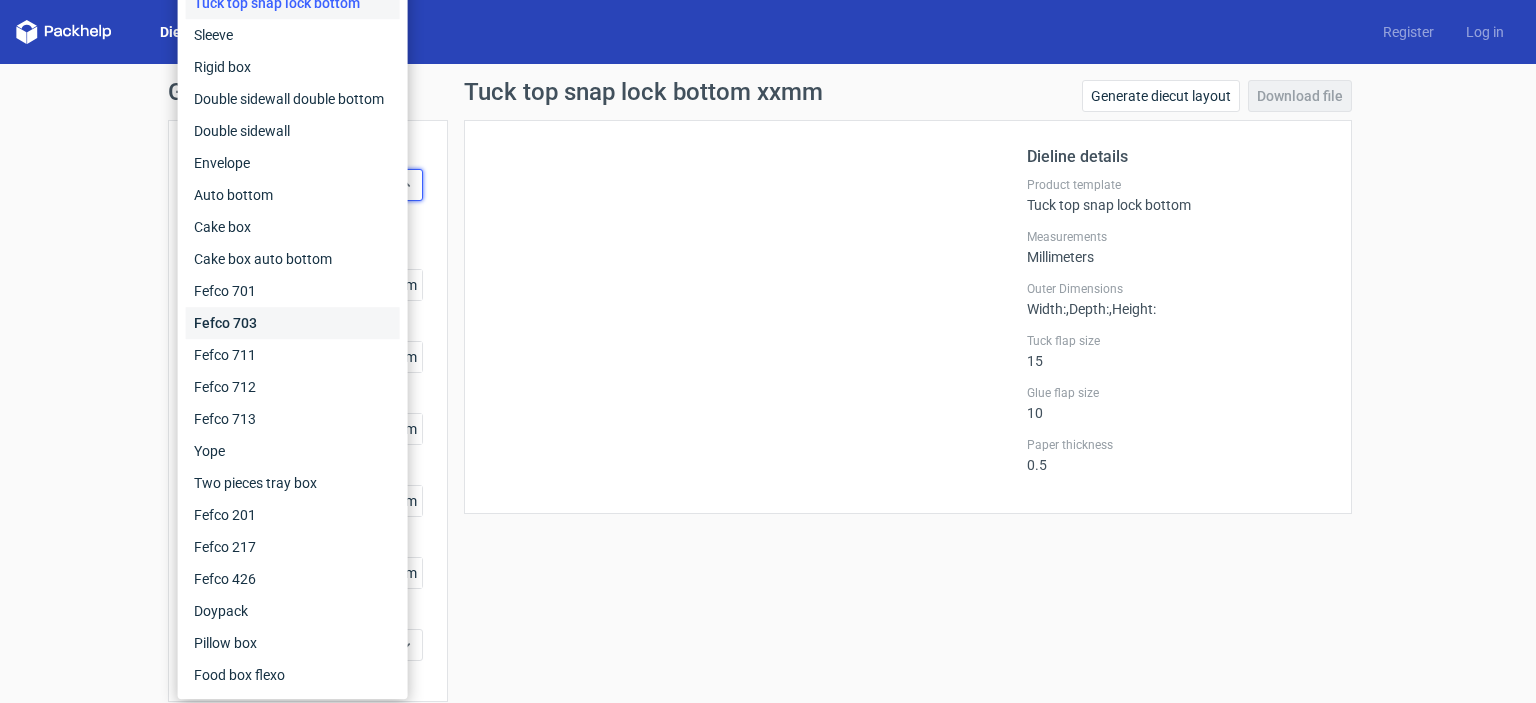 click on "Fefco 703" at bounding box center (293, 323) 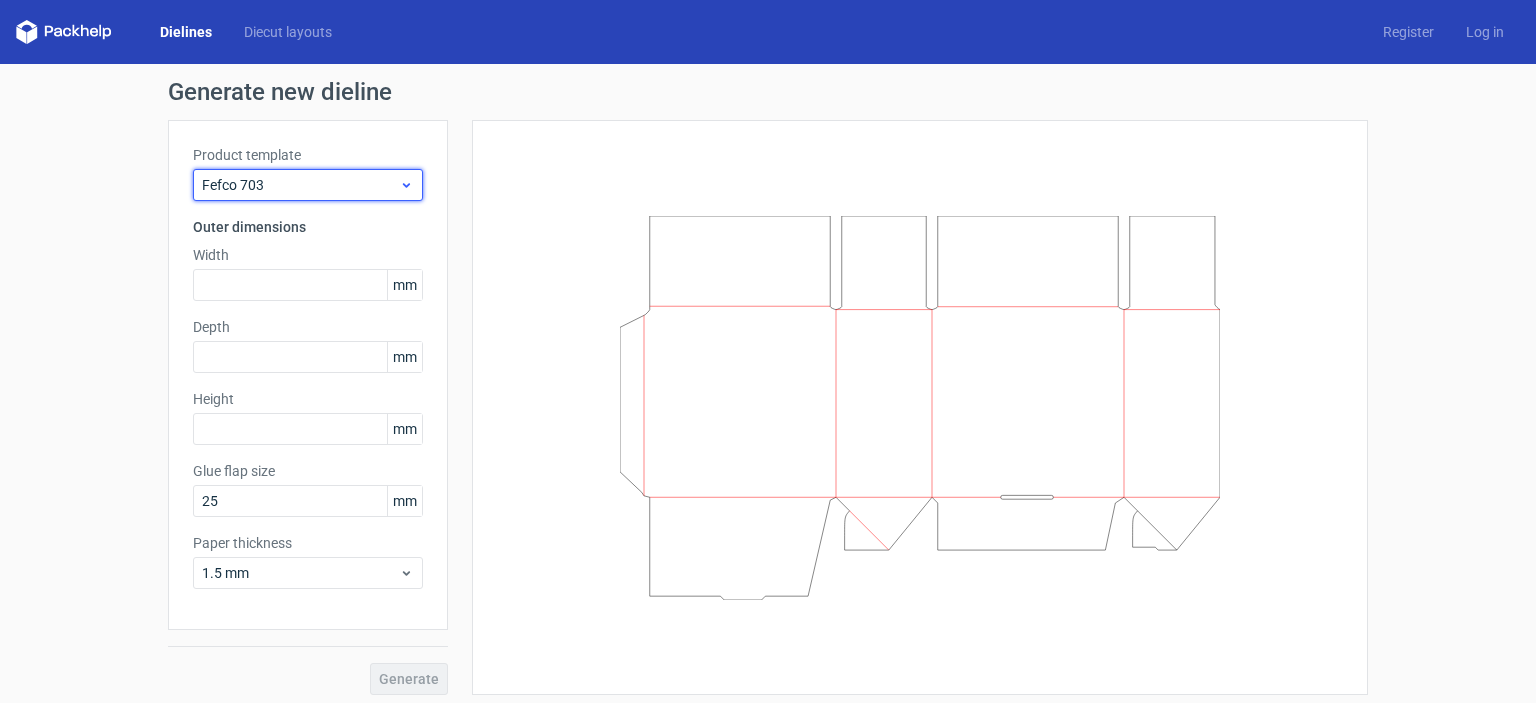 click 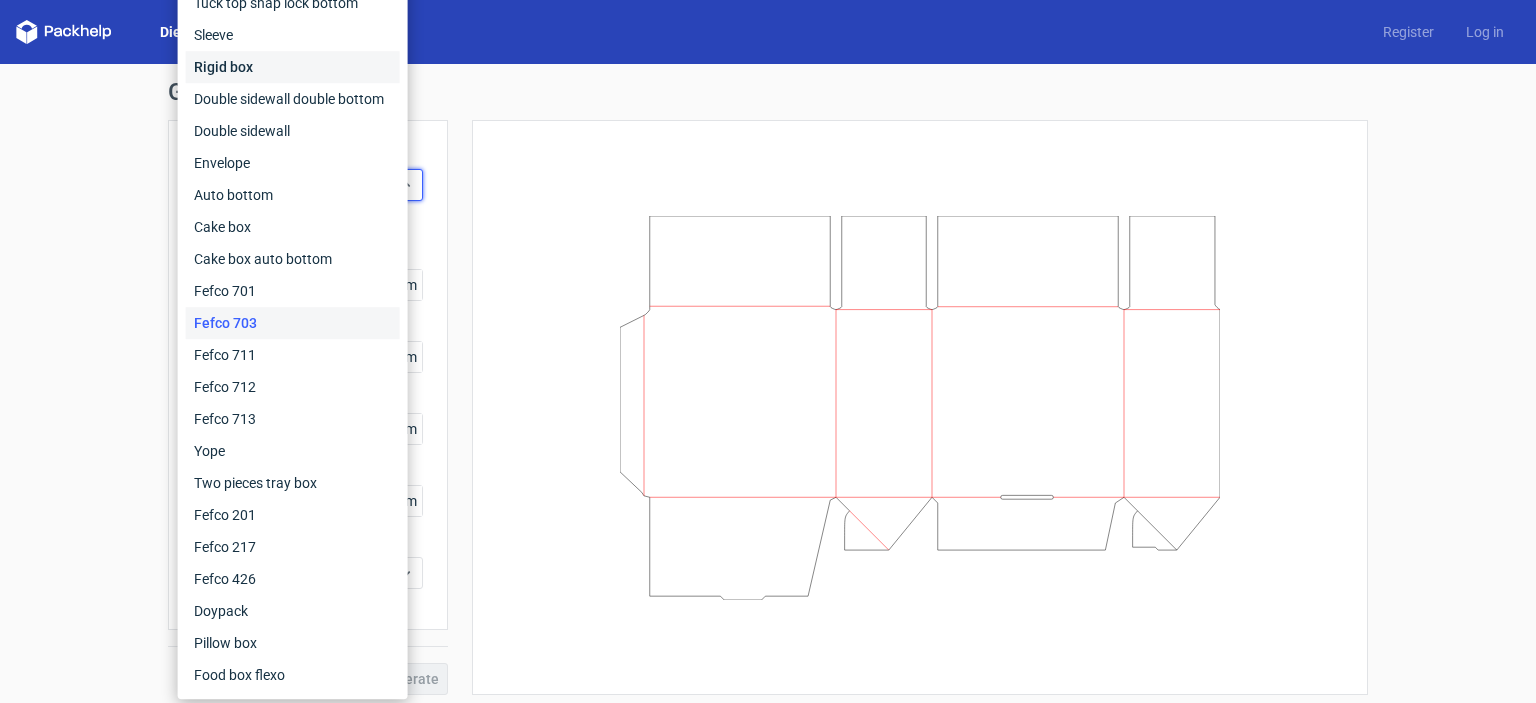 click on "Rigid box" at bounding box center [293, 67] 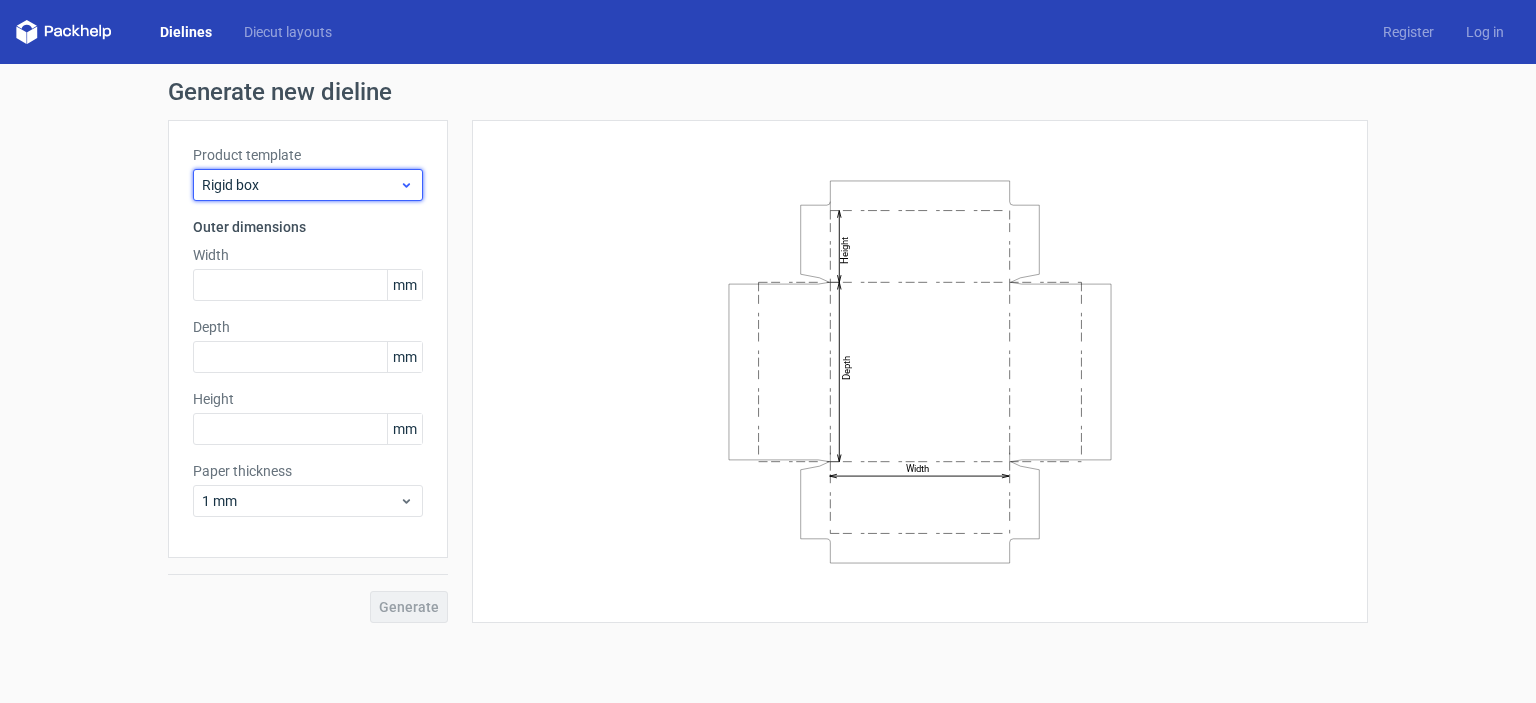 click on "Rigid box" at bounding box center [300, 185] 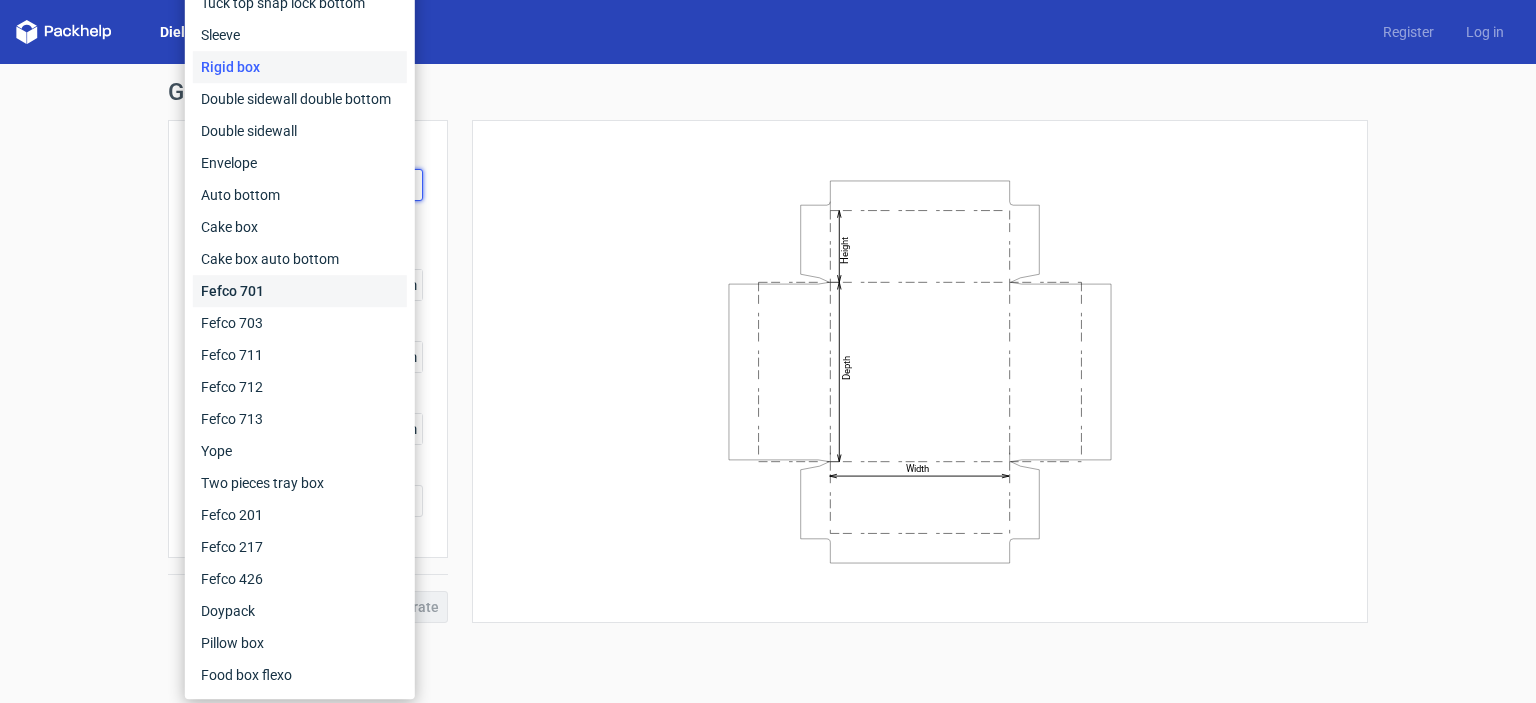 click on "Fefco 701" at bounding box center [300, 291] 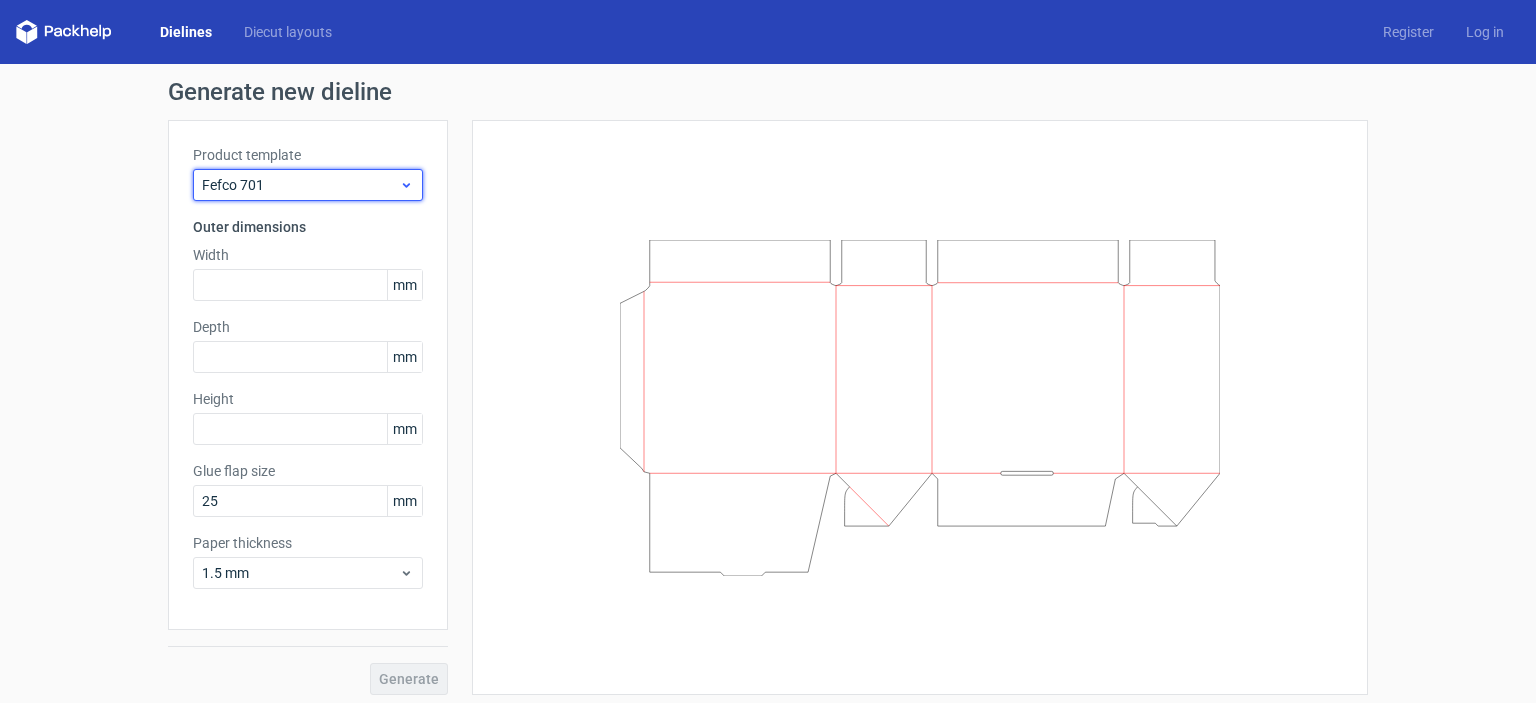 click 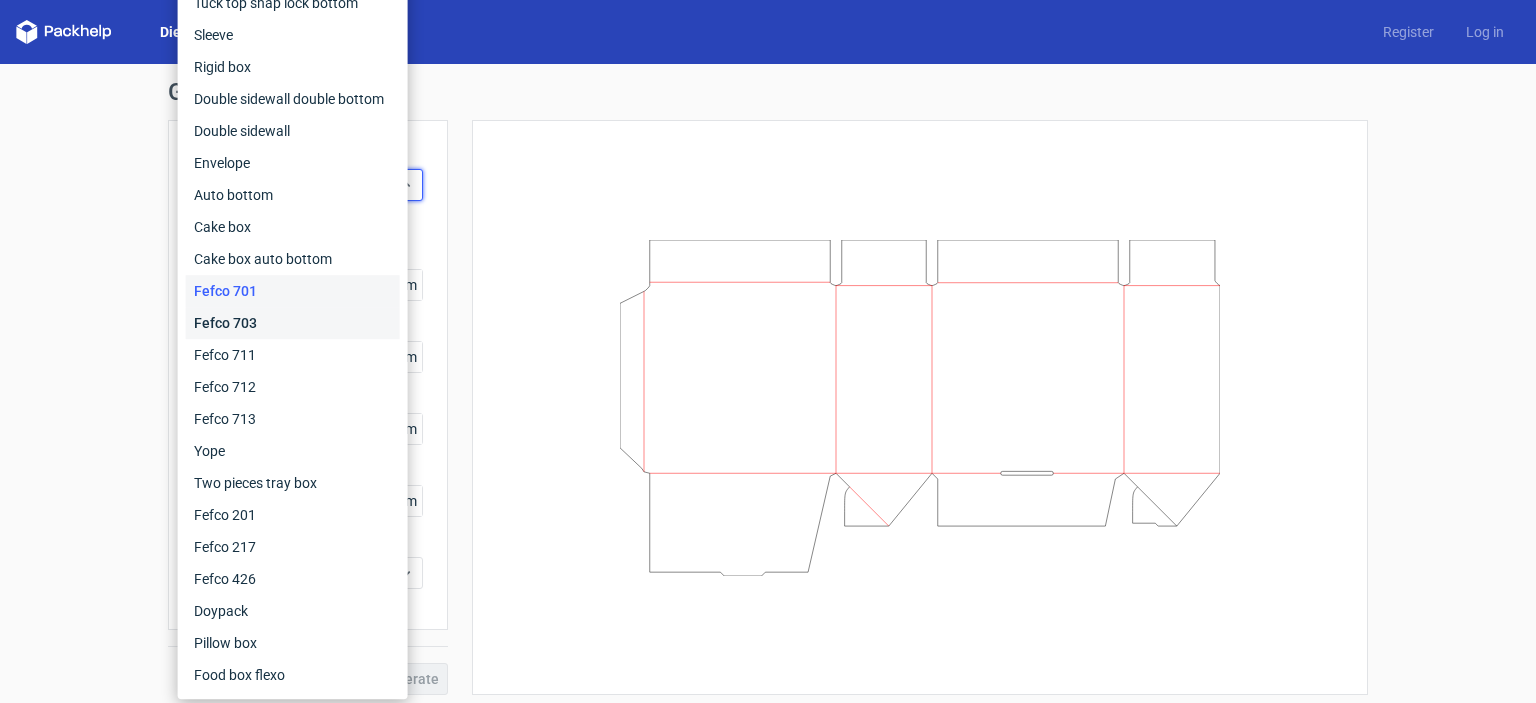 click on "Fefco 703" at bounding box center (293, 323) 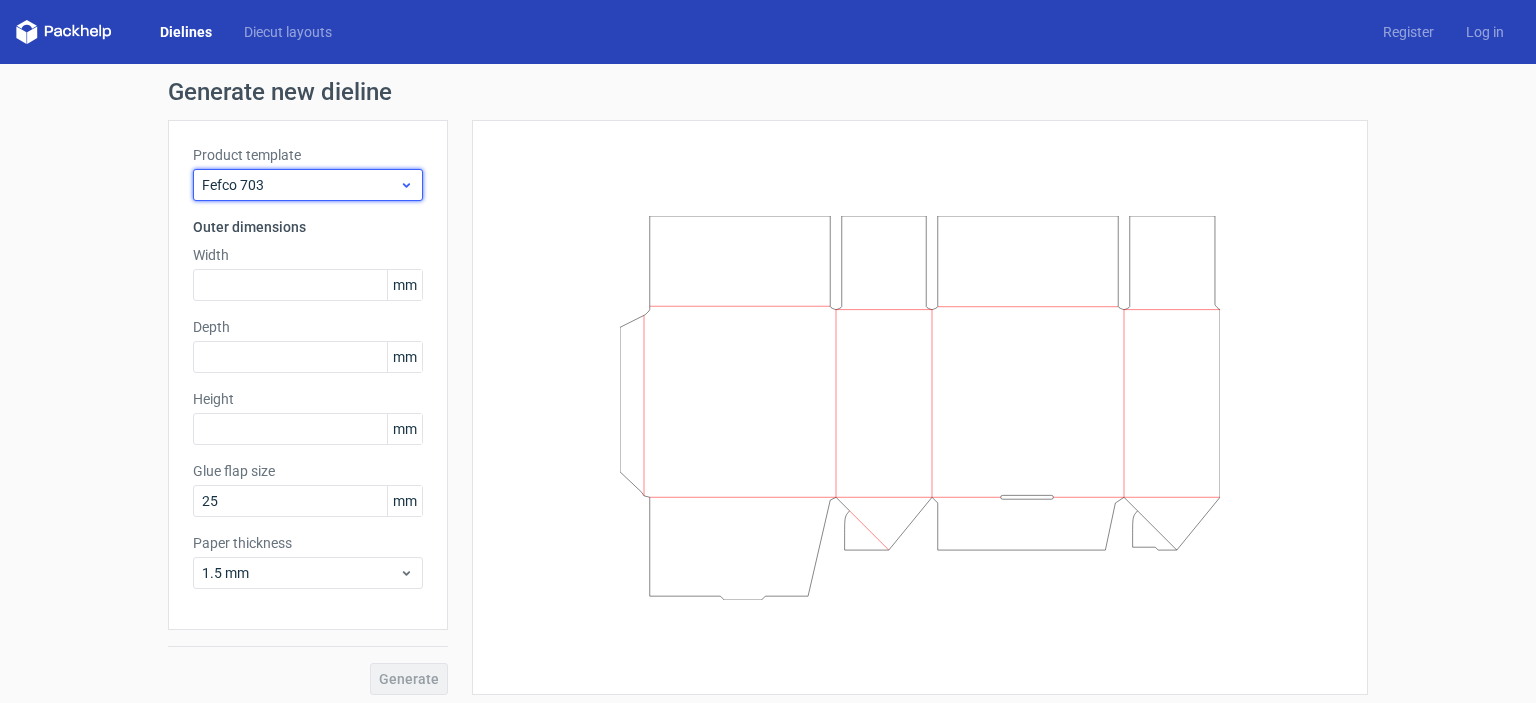 click 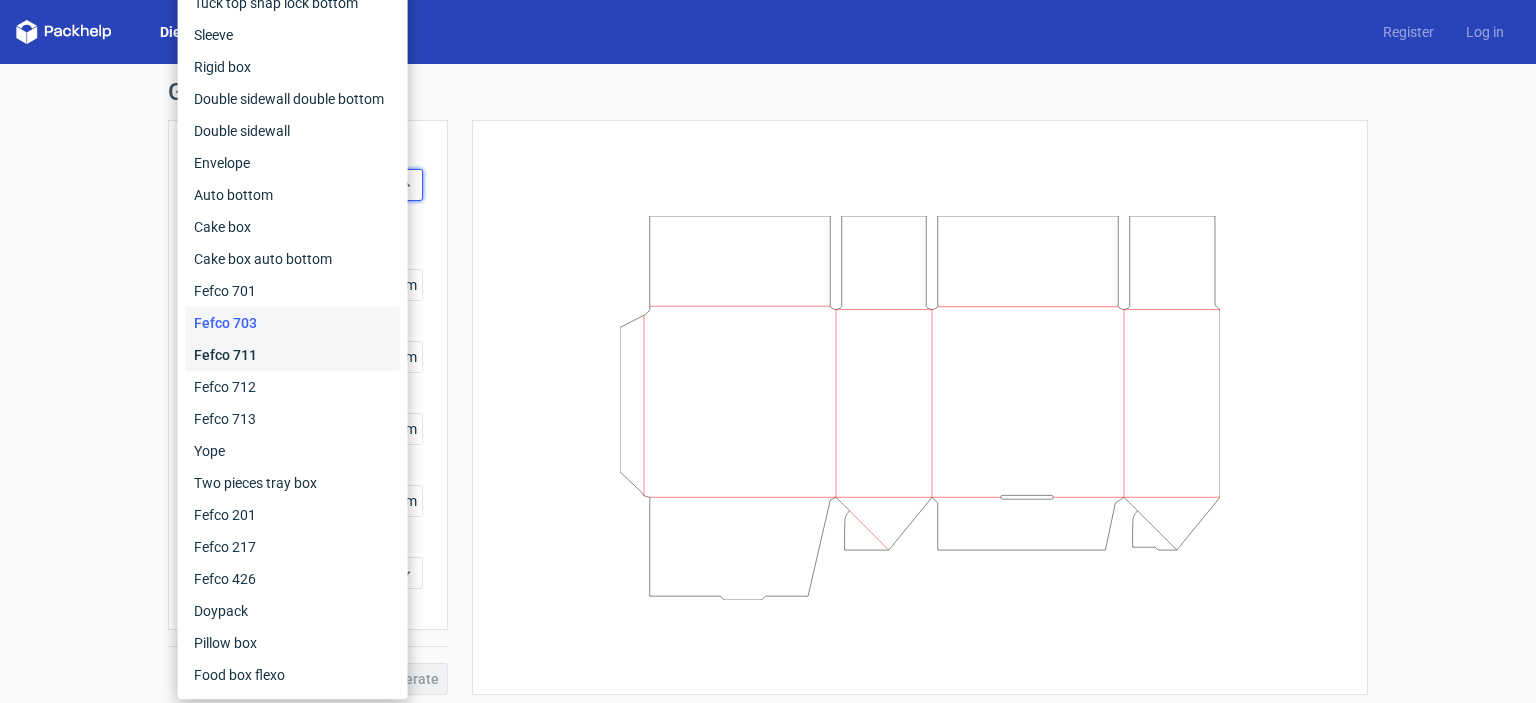 click on "Fefco 711" at bounding box center [293, 355] 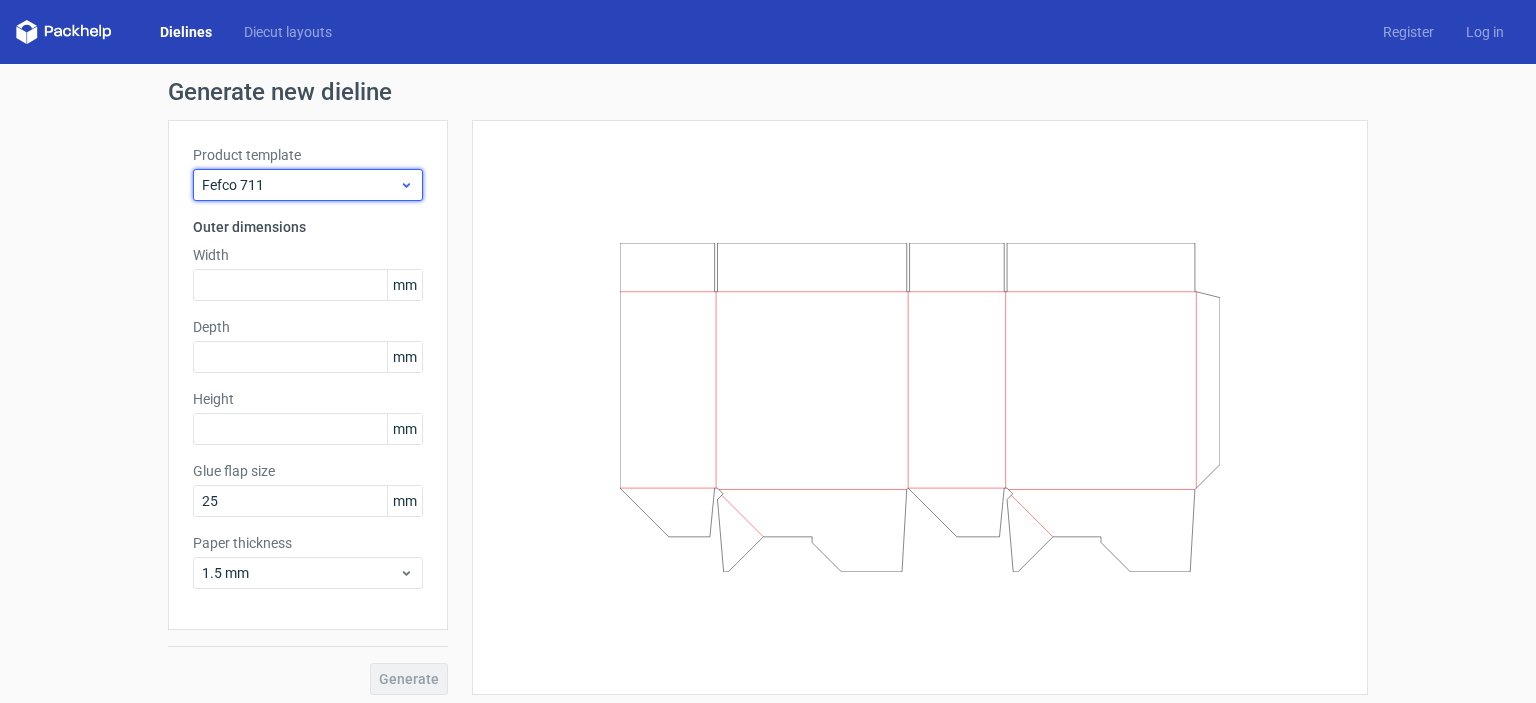 click 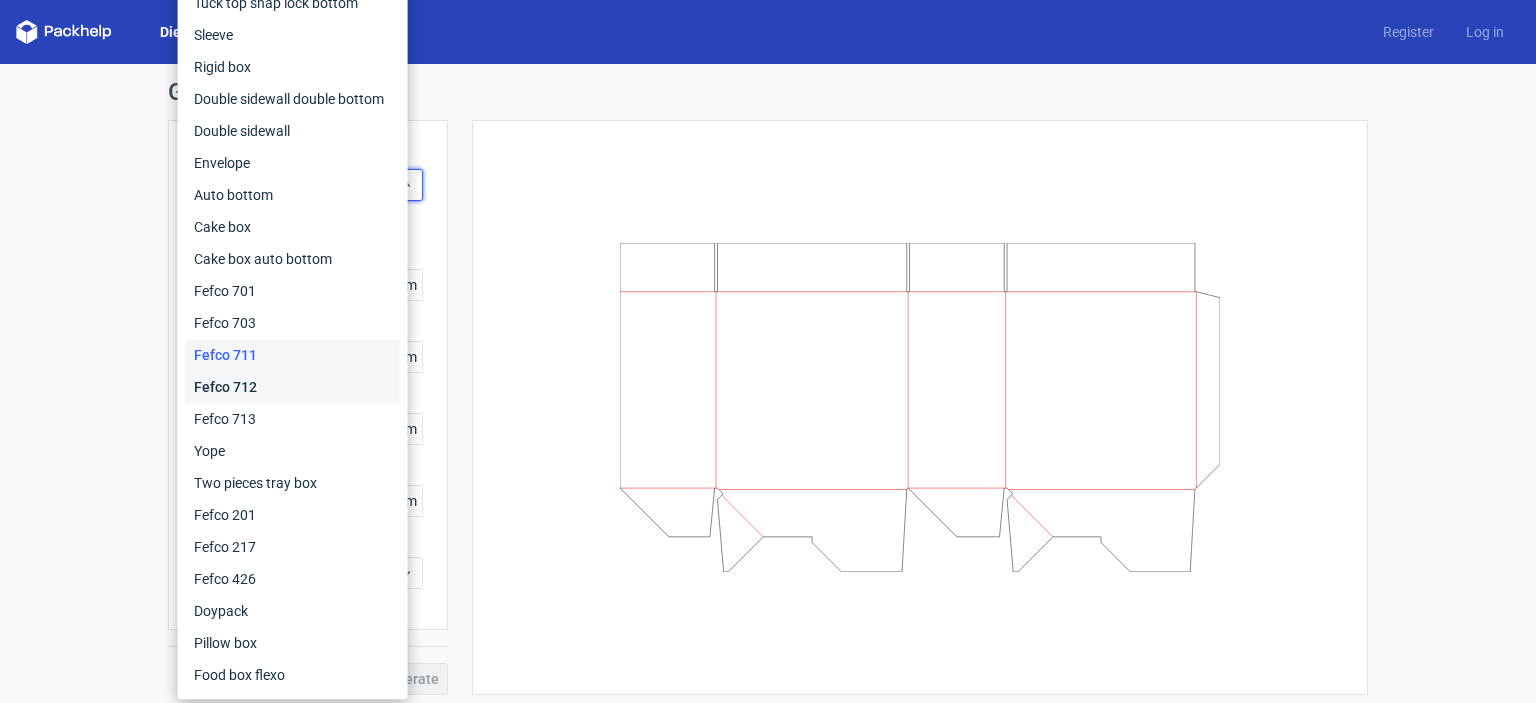 click on "Fefco 712" at bounding box center (293, 387) 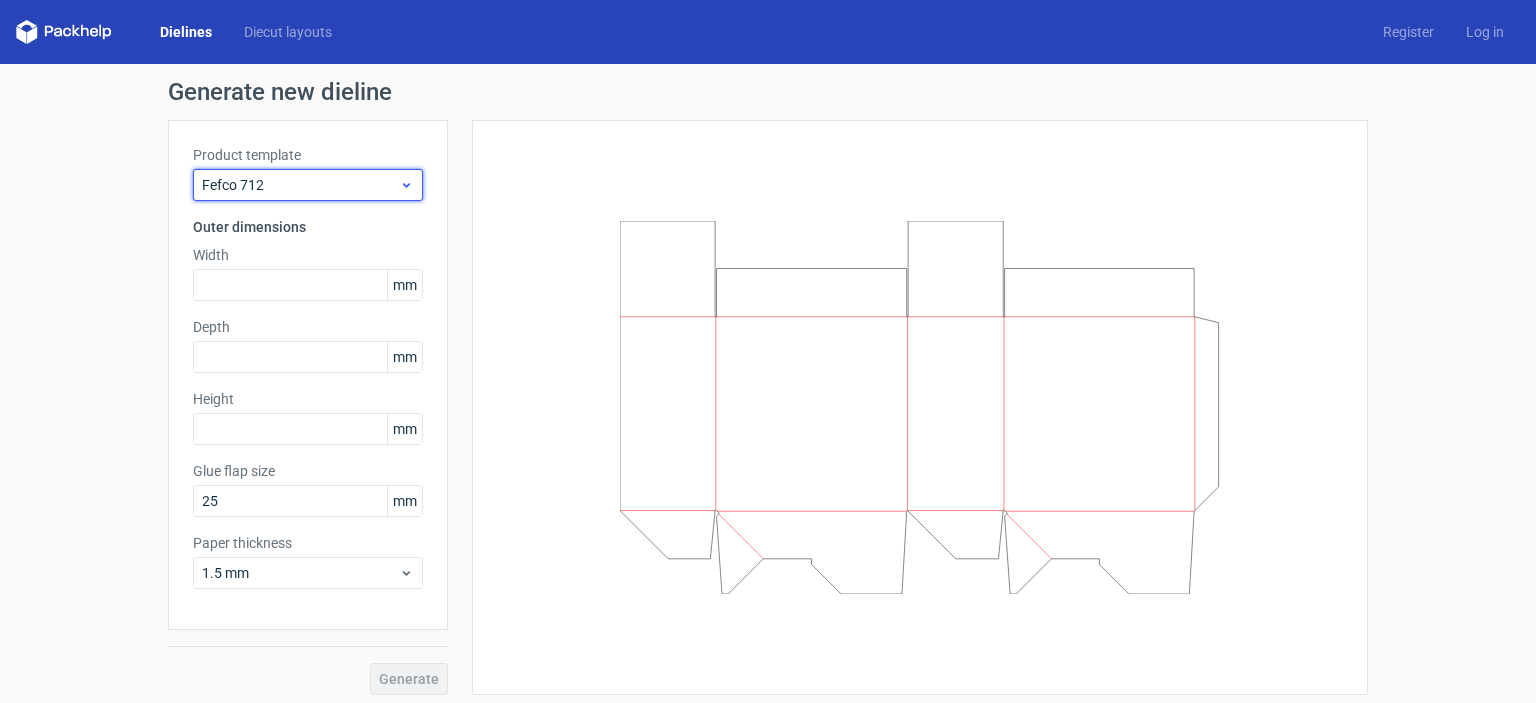click 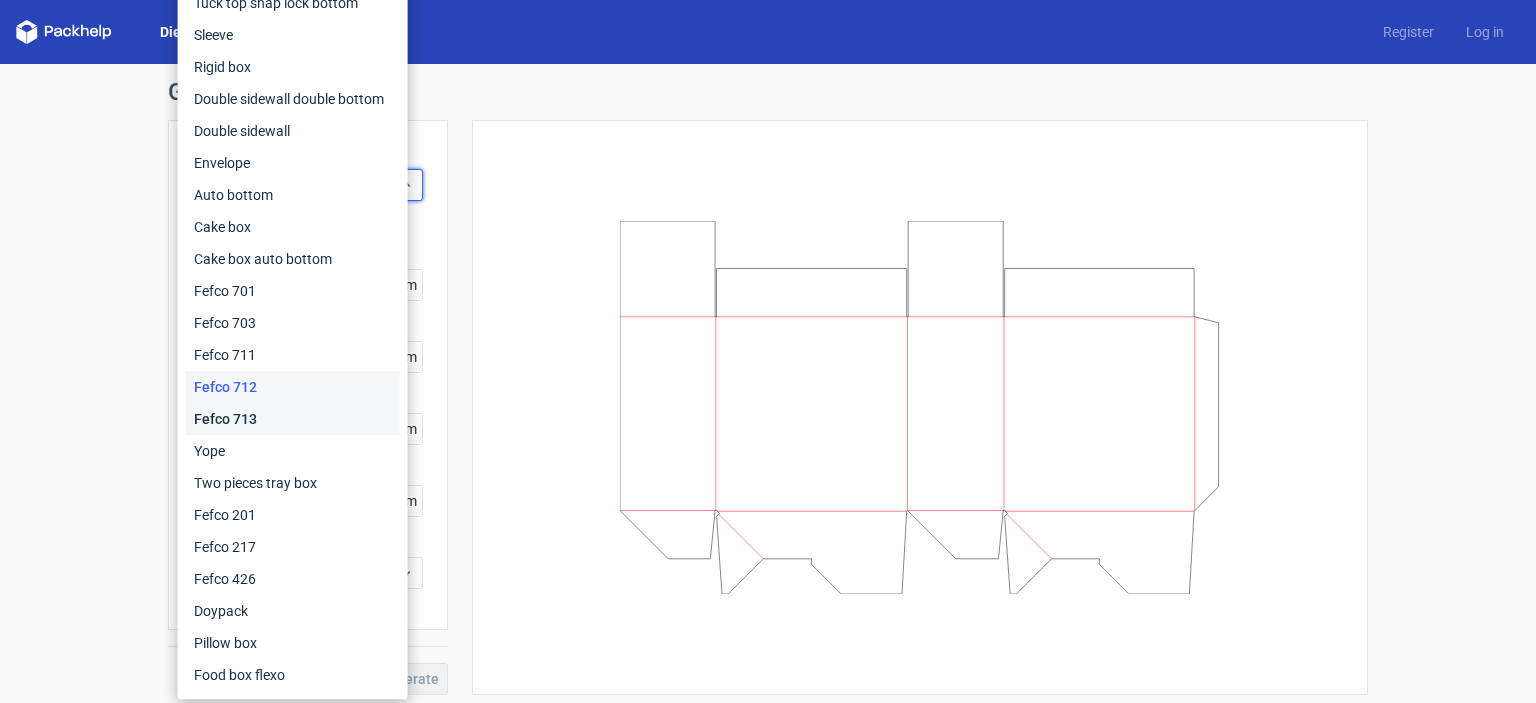 click on "Fefco 713" at bounding box center [293, 419] 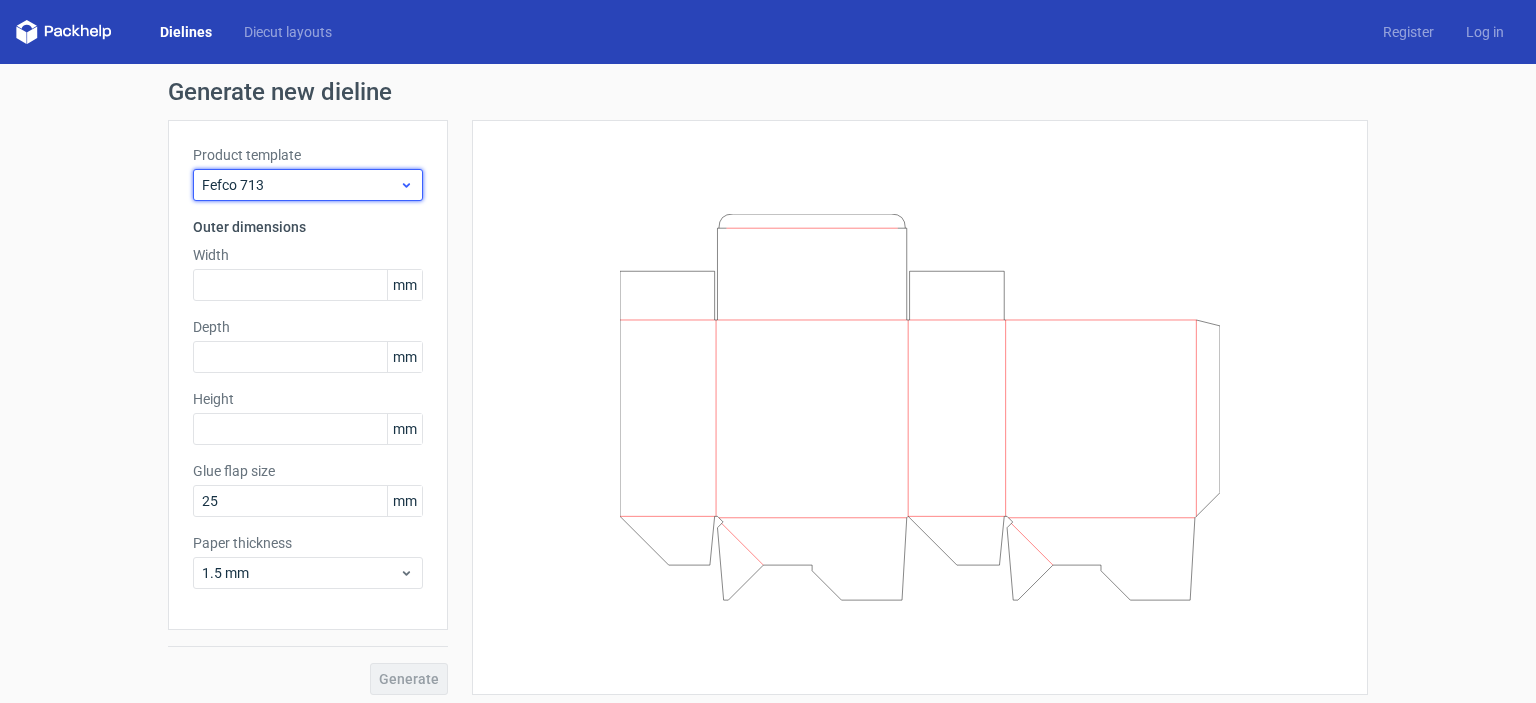 click 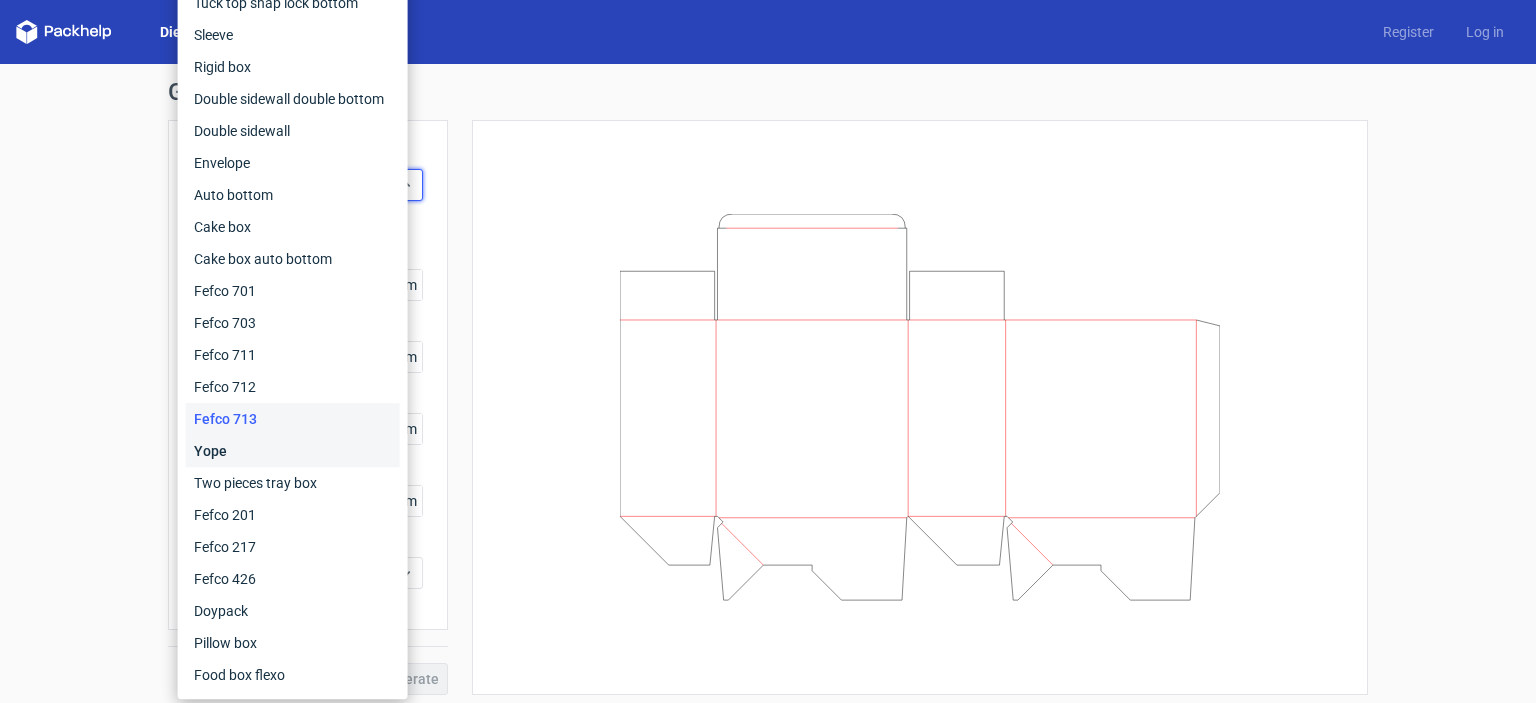click on "Yope" at bounding box center (293, 451) 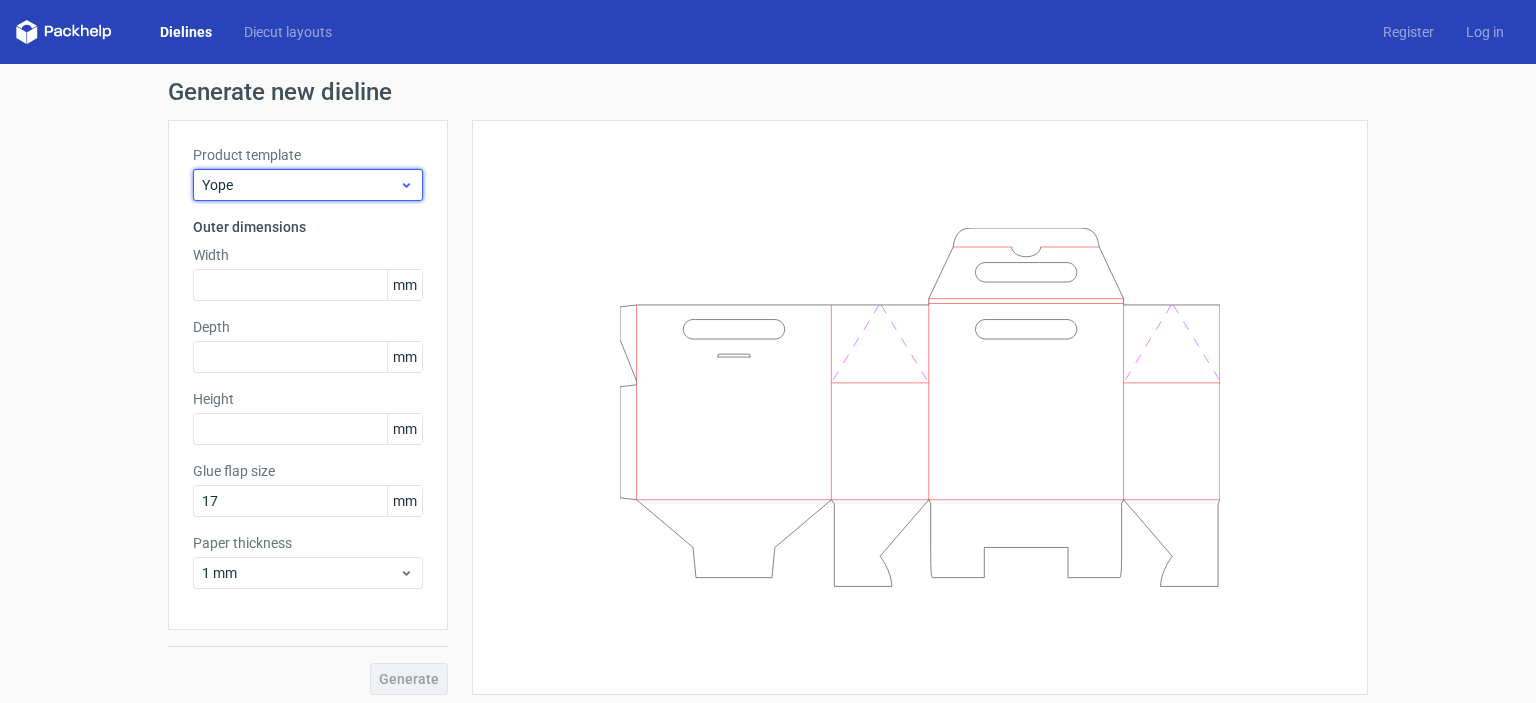 click 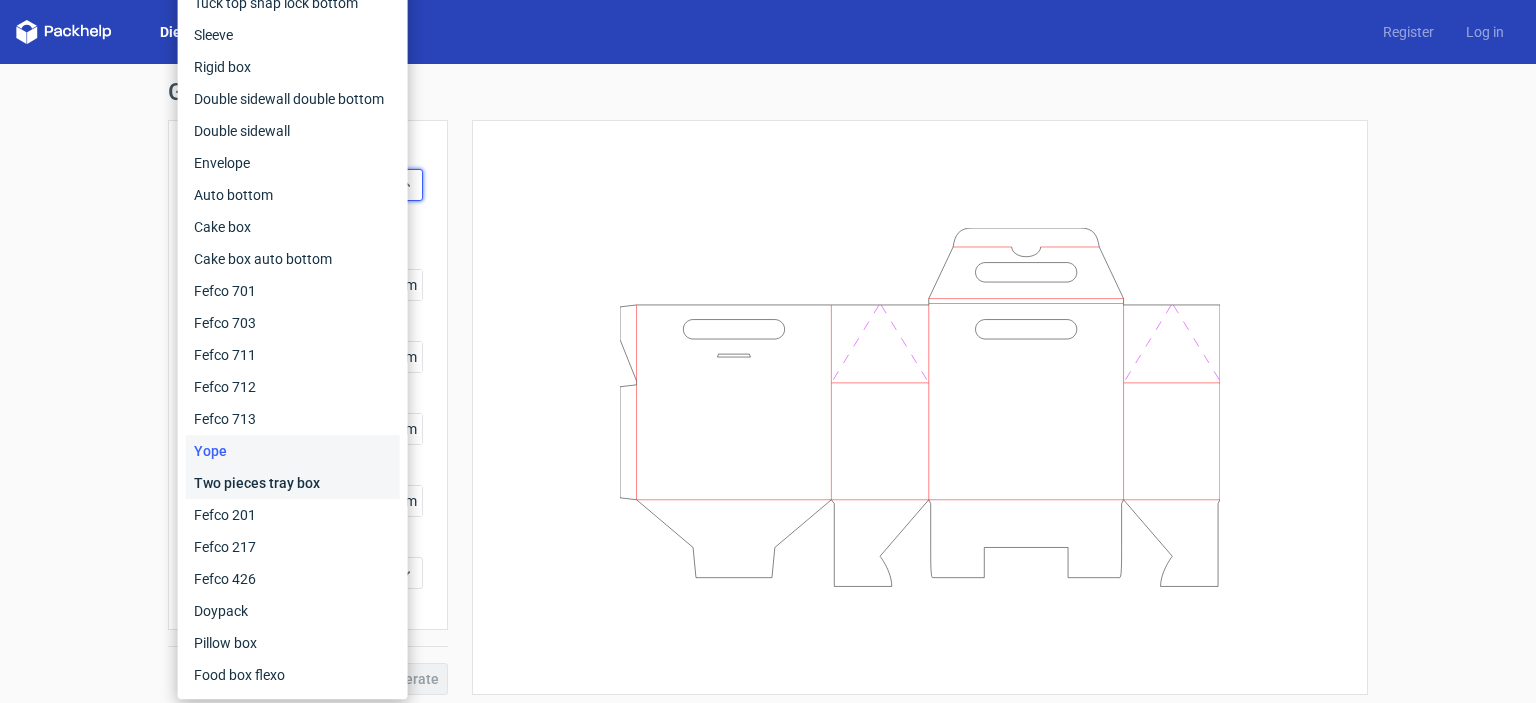 click on "Two pieces tray box" at bounding box center [293, 483] 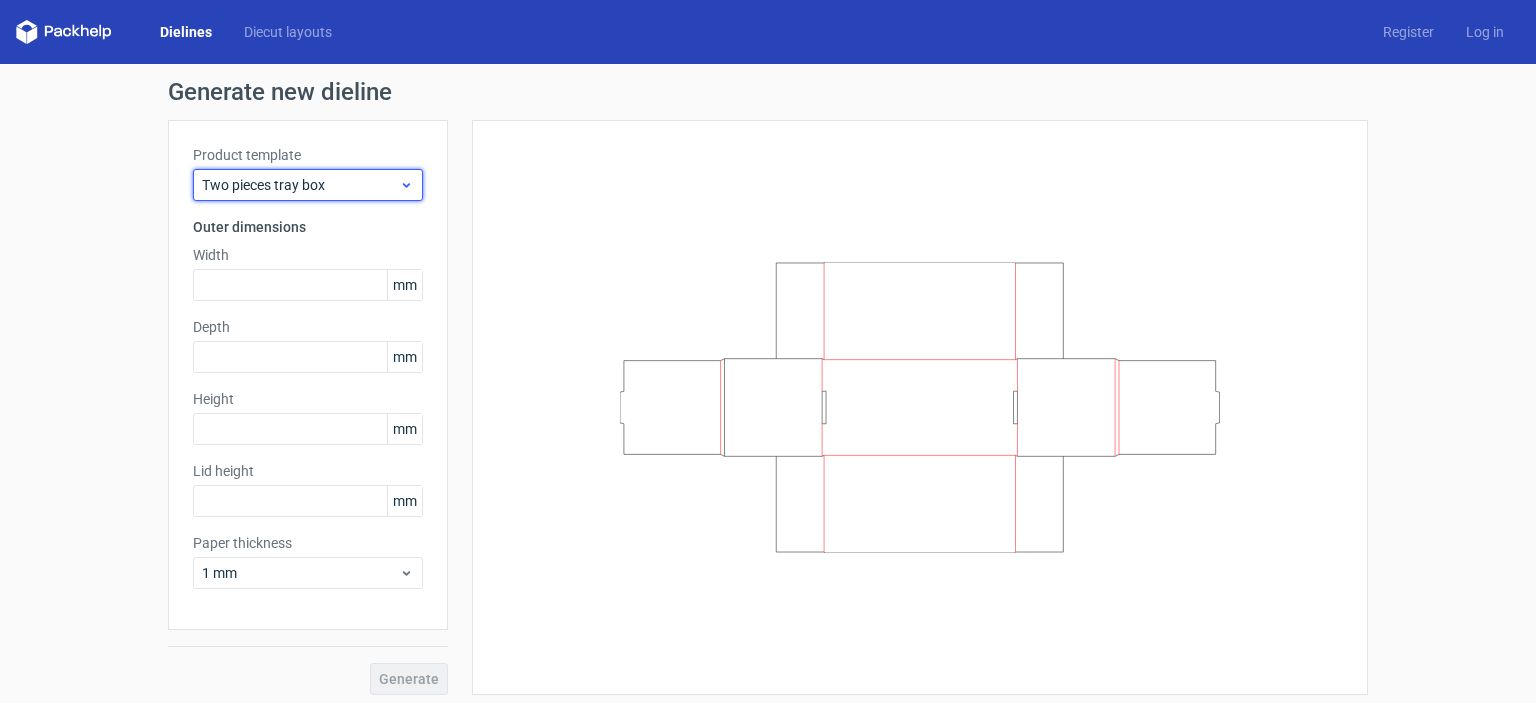 click 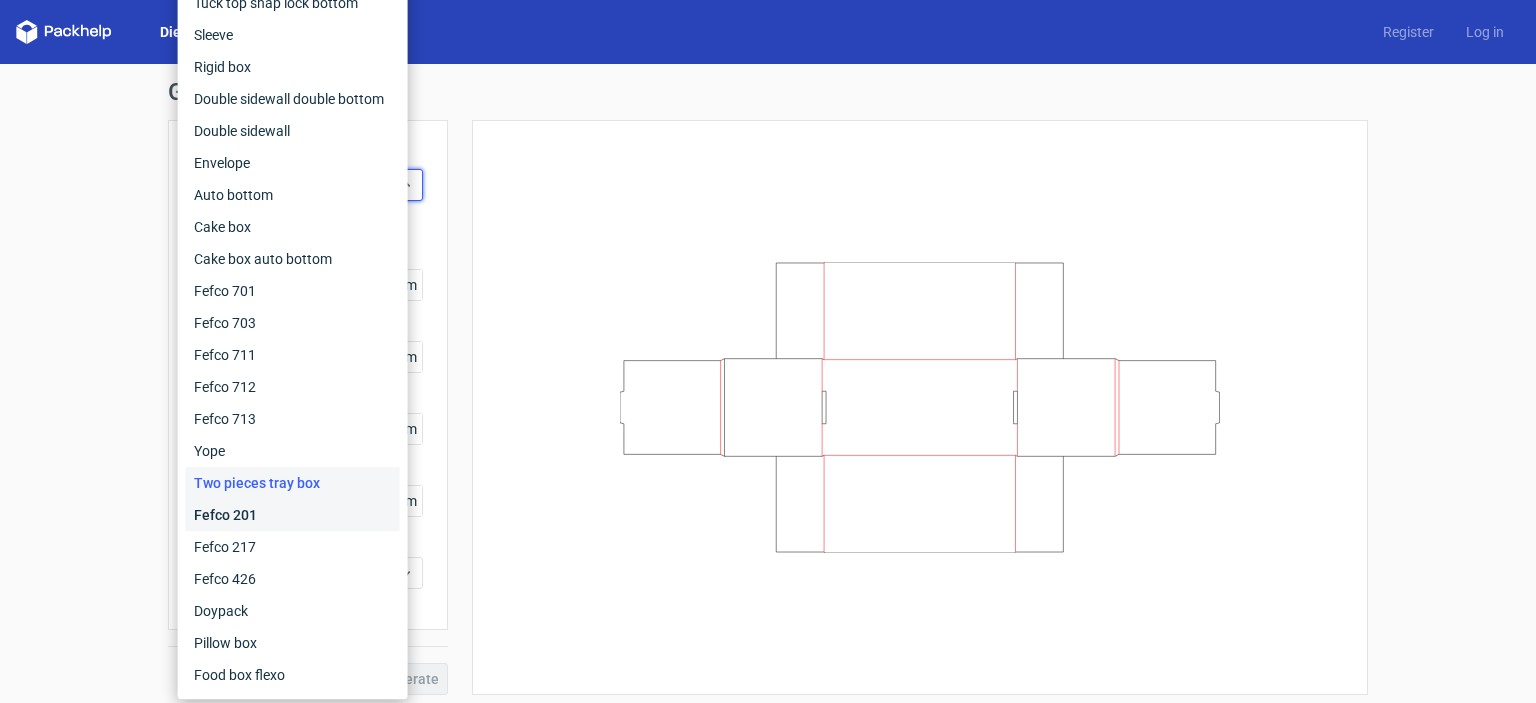 click on "Fefco 201" at bounding box center [293, 515] 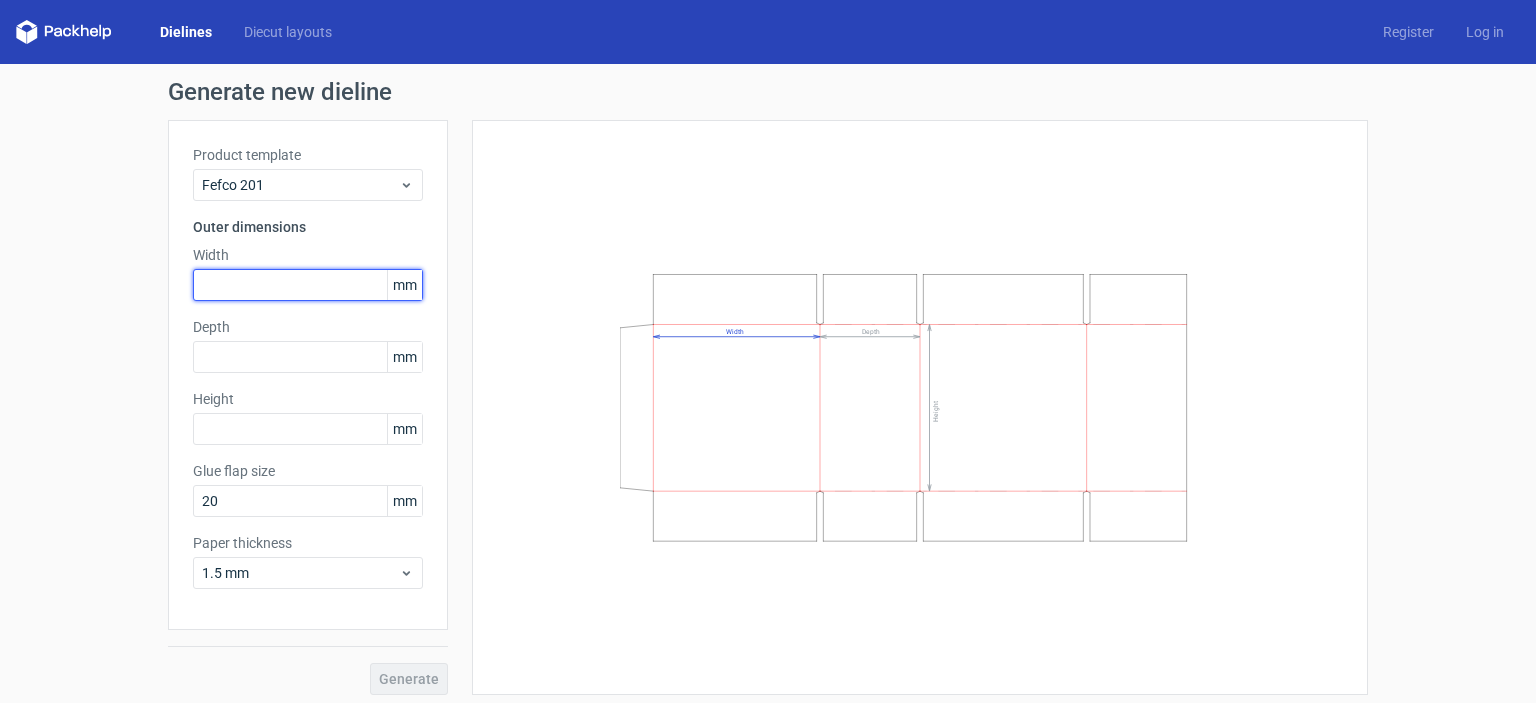 click at bounding box center [308, 285] 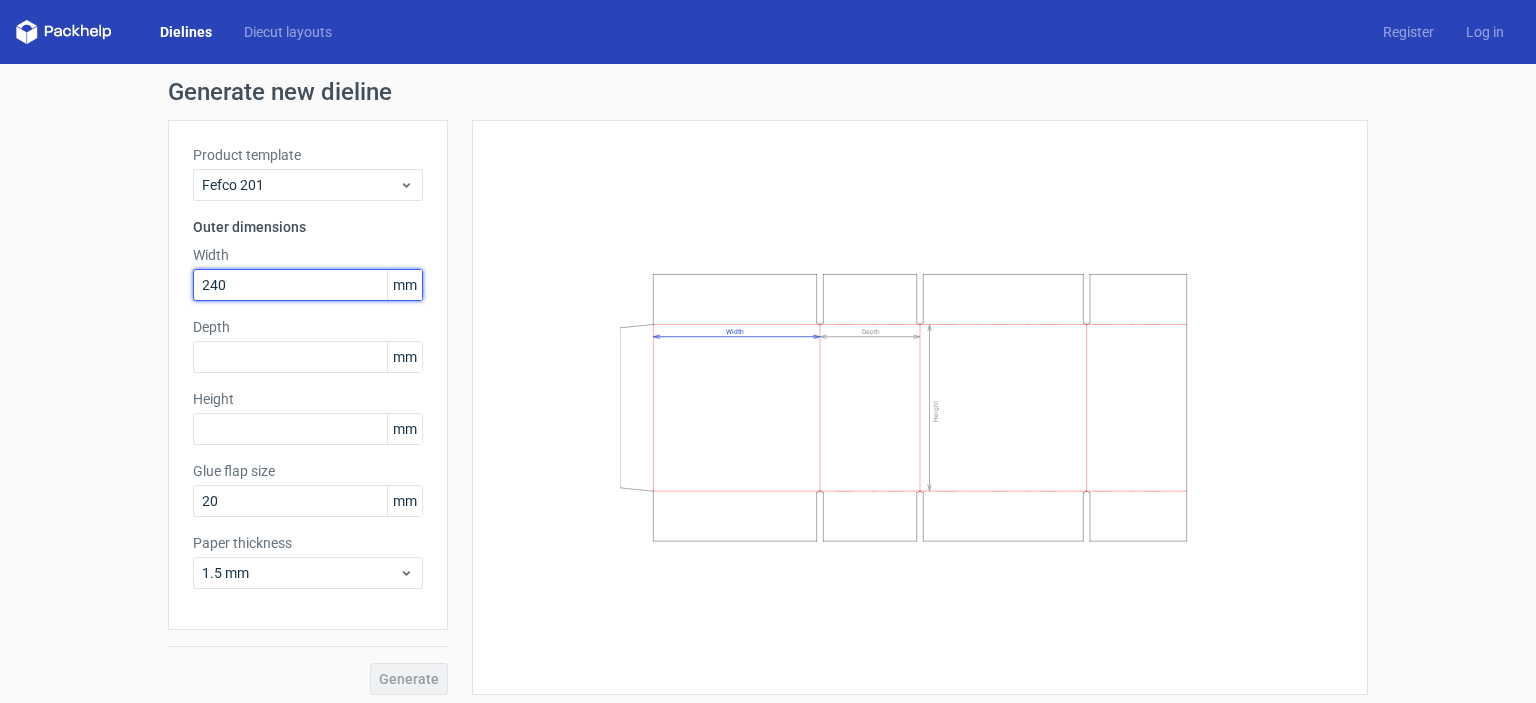 type on "240" 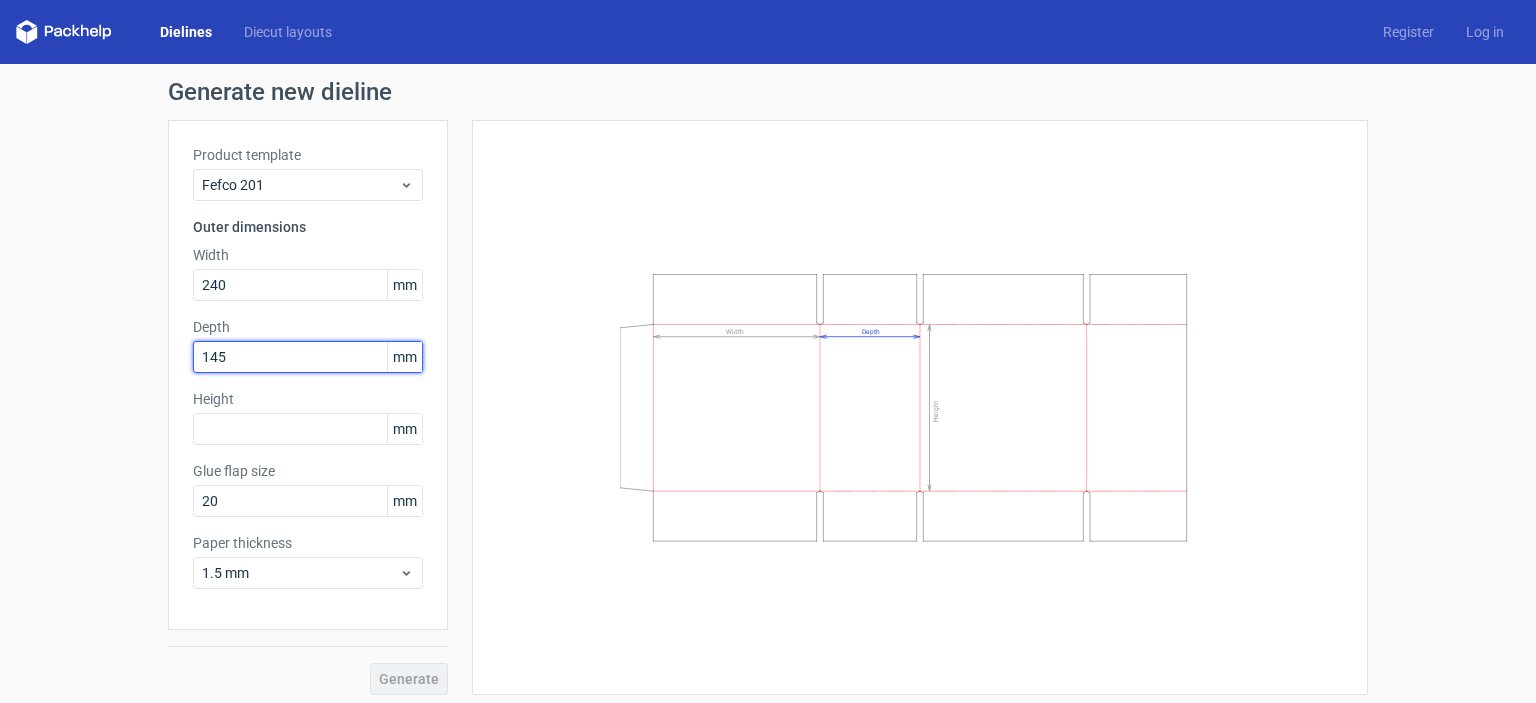 type on "145" 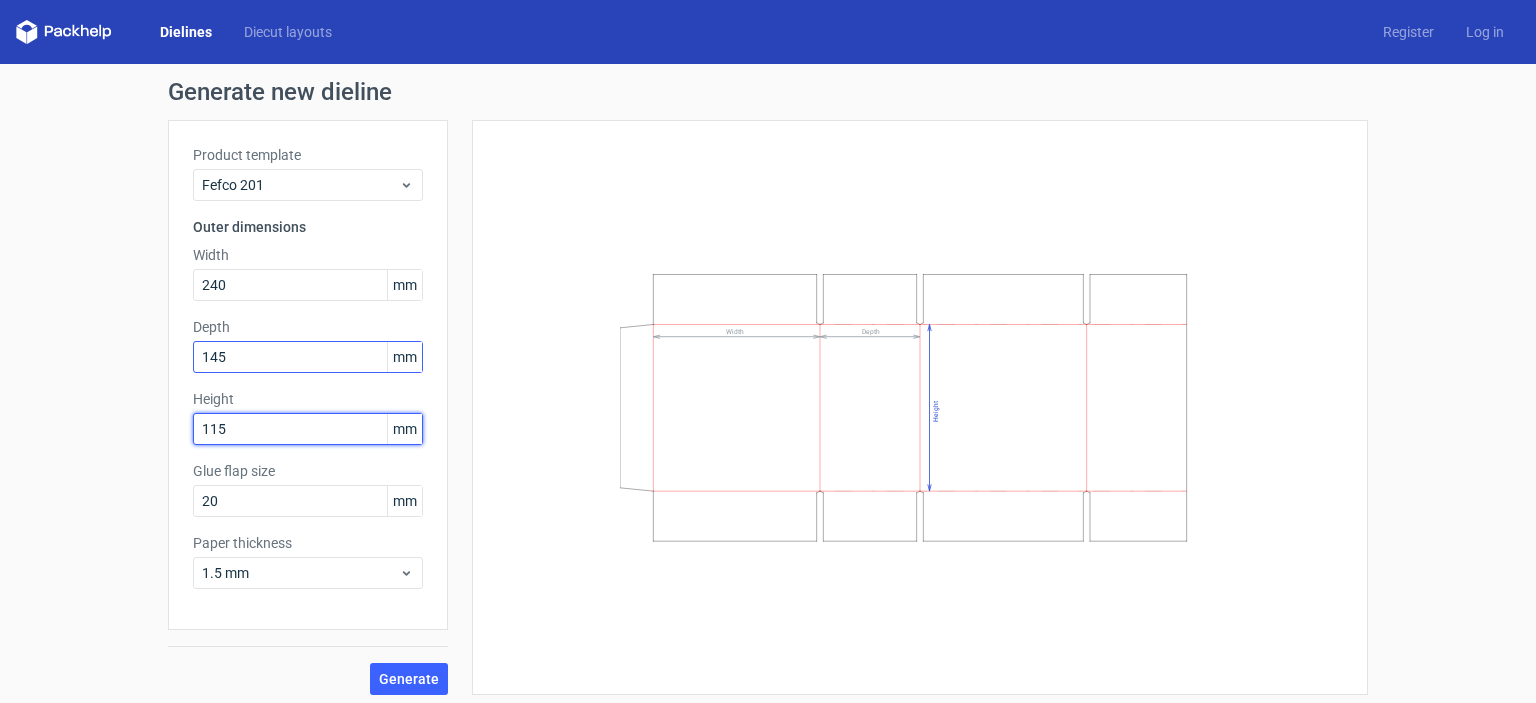 type on "115" 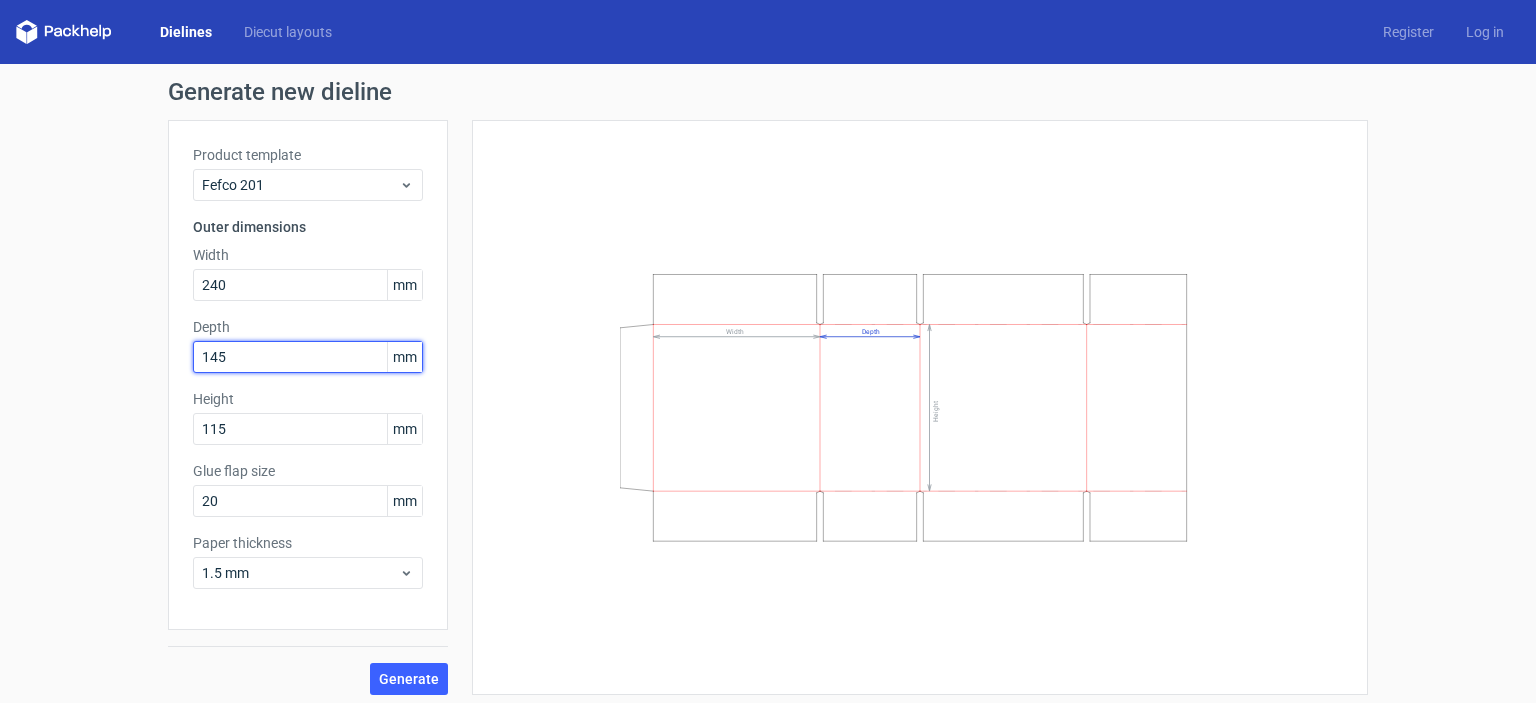 drag, startPoint x: 240, startPoint y: 357, endPoint x: 169, endPoint y: 359, distance: 71.02816 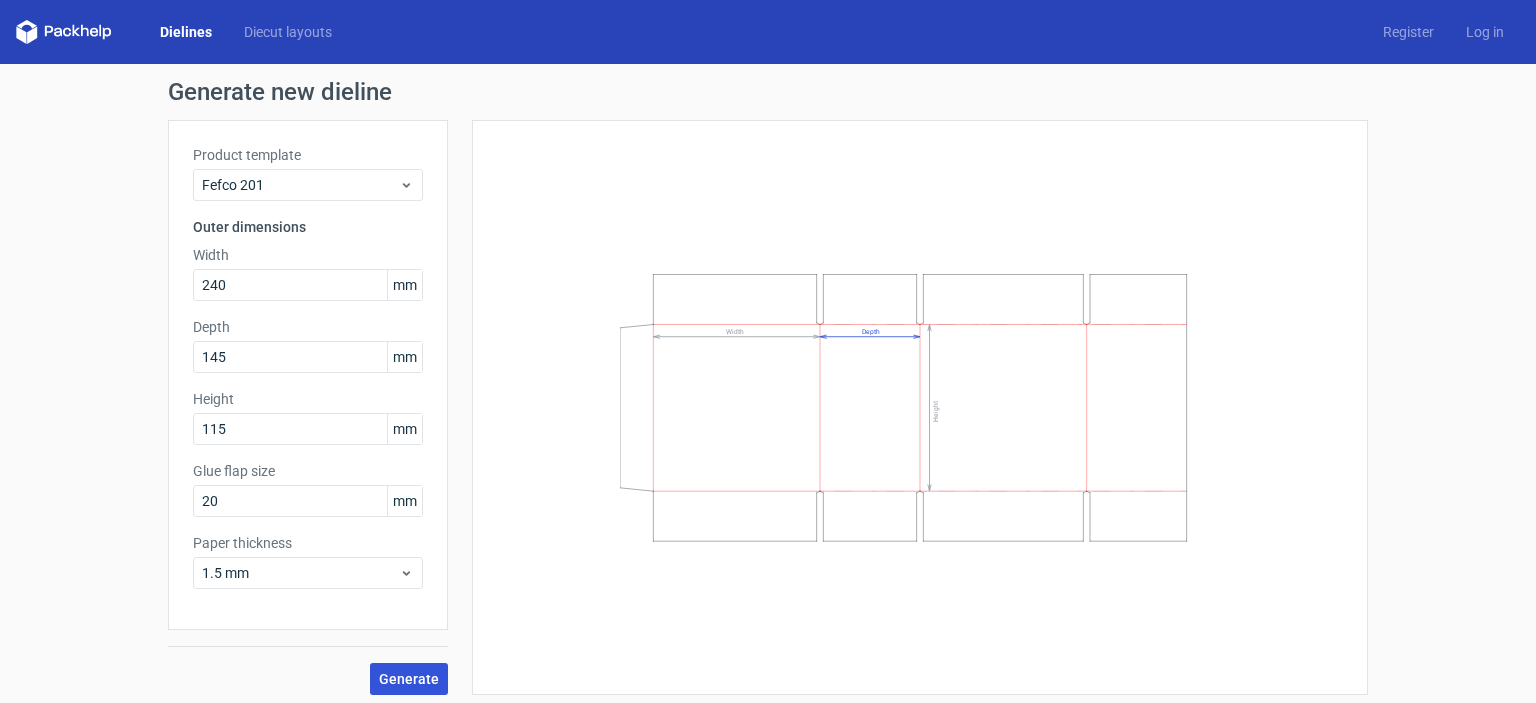 click on "Generate" at bounding box center (409, 679) 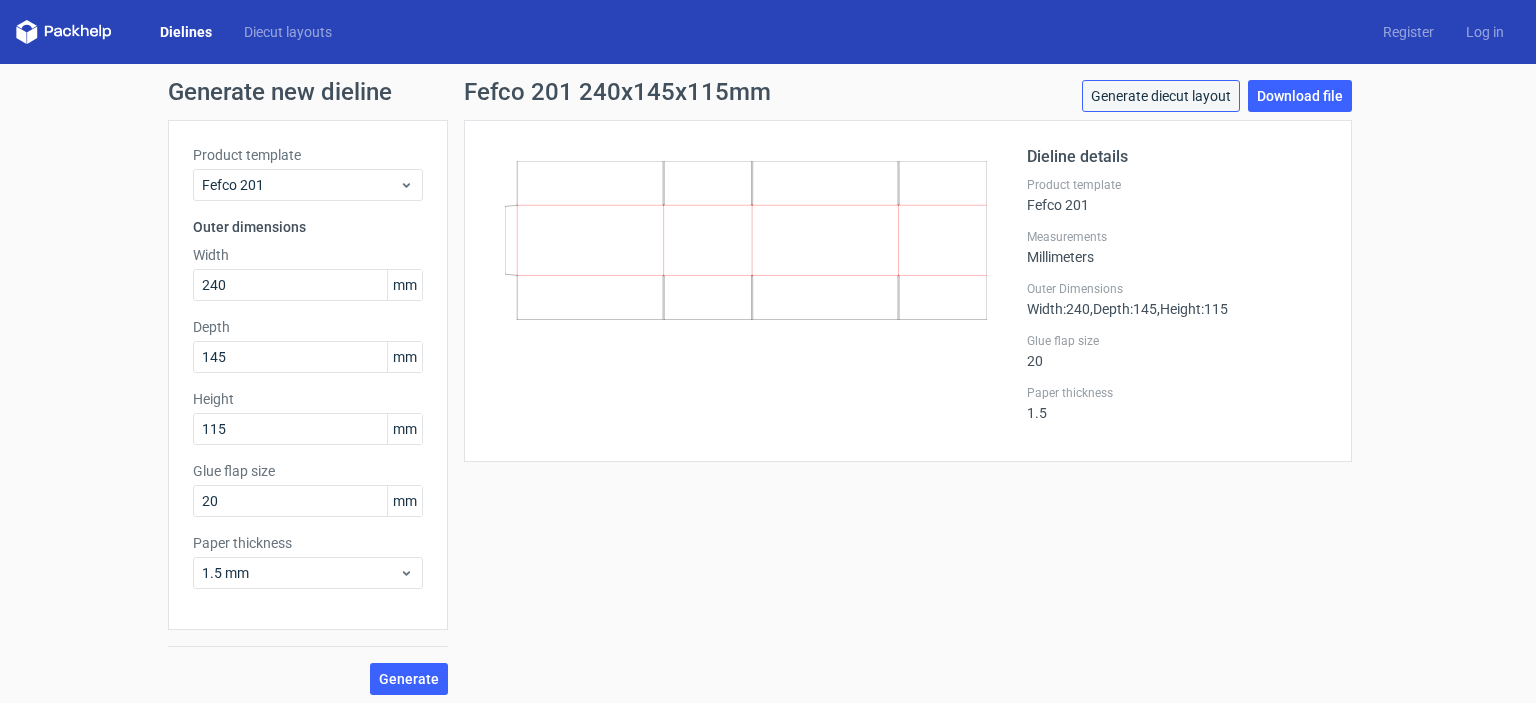 click on "Generate diecut layout" at bounding box center (1161, 96) 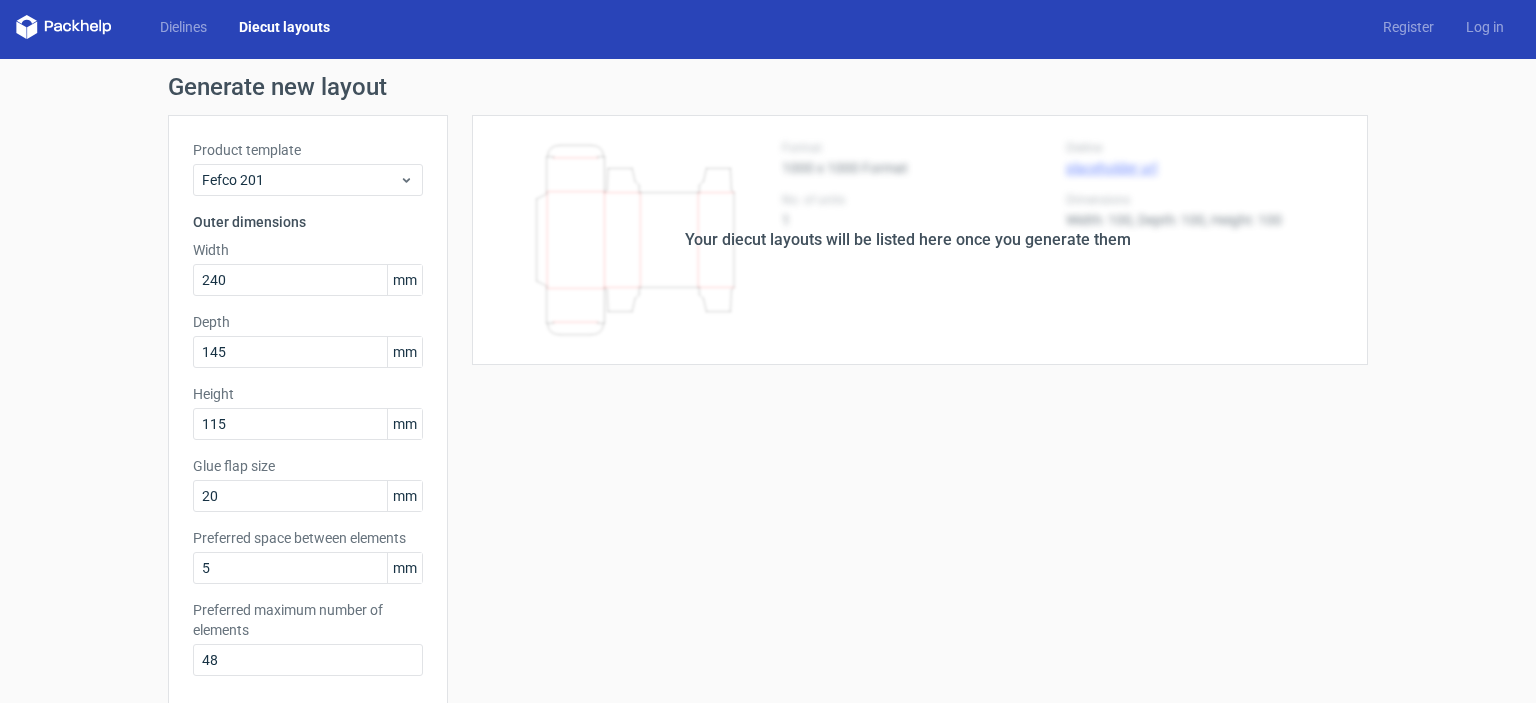 scroll, scrollTop: 0, scrollLeft: 0, axis: both 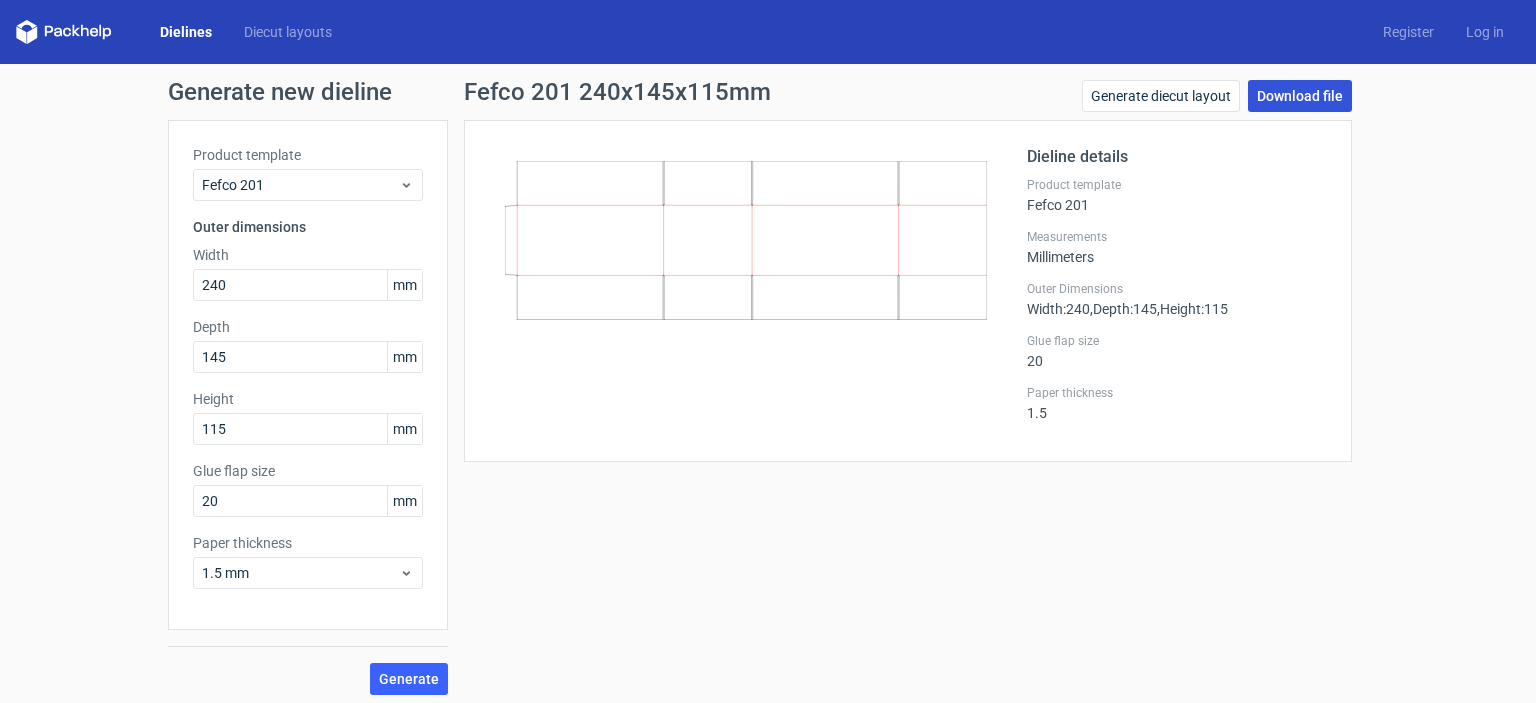 click on "Download file" at bounding box center (1300, 96) 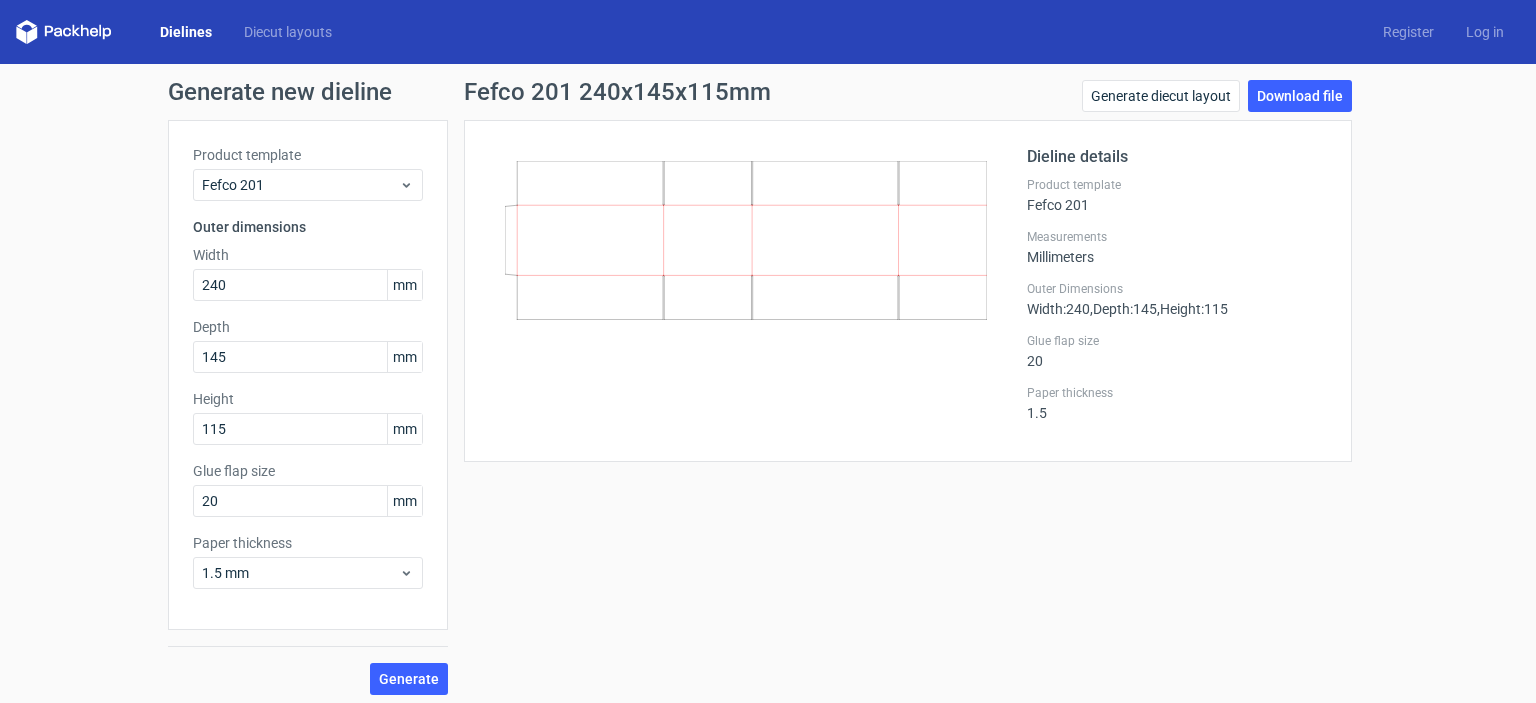 scroll, scrollTop: 7, scrollLeft: 0, axis: vertical 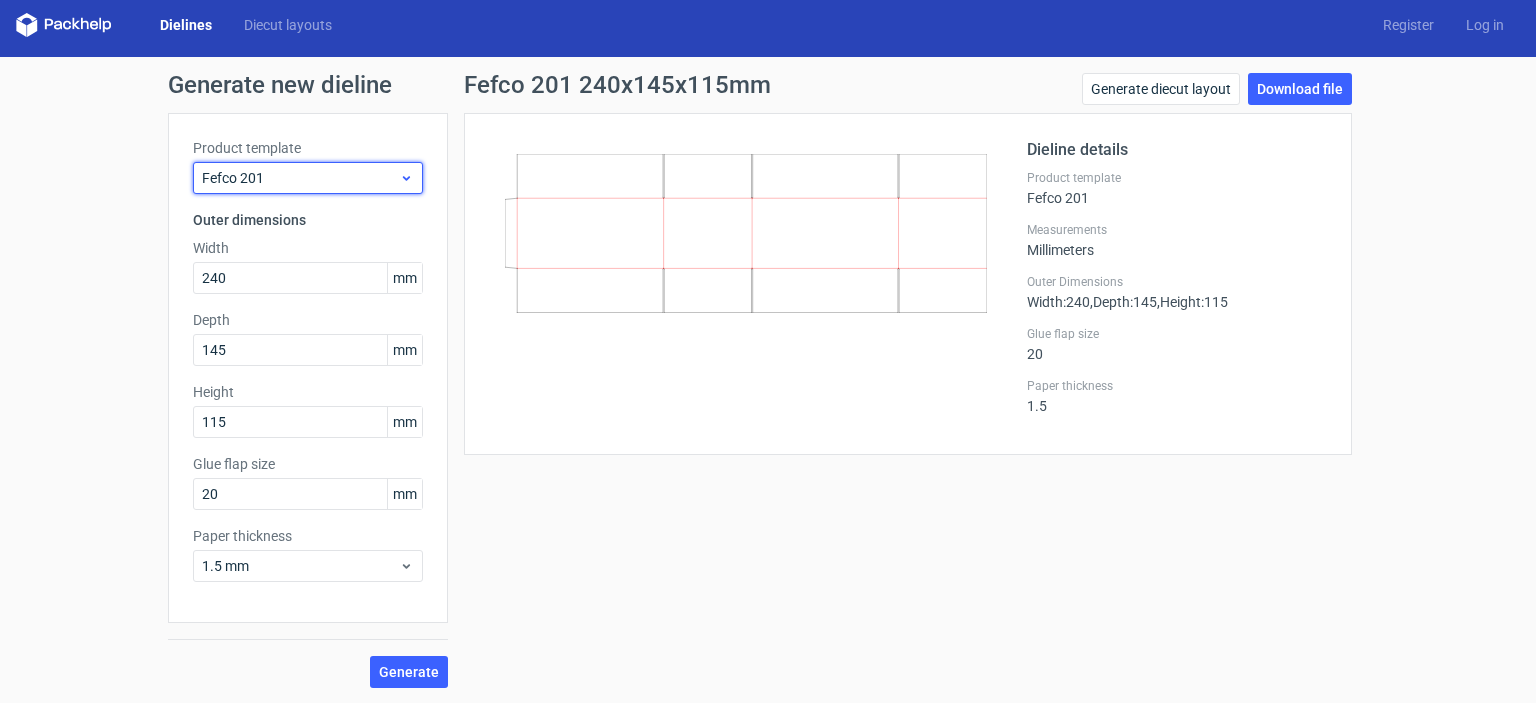 click 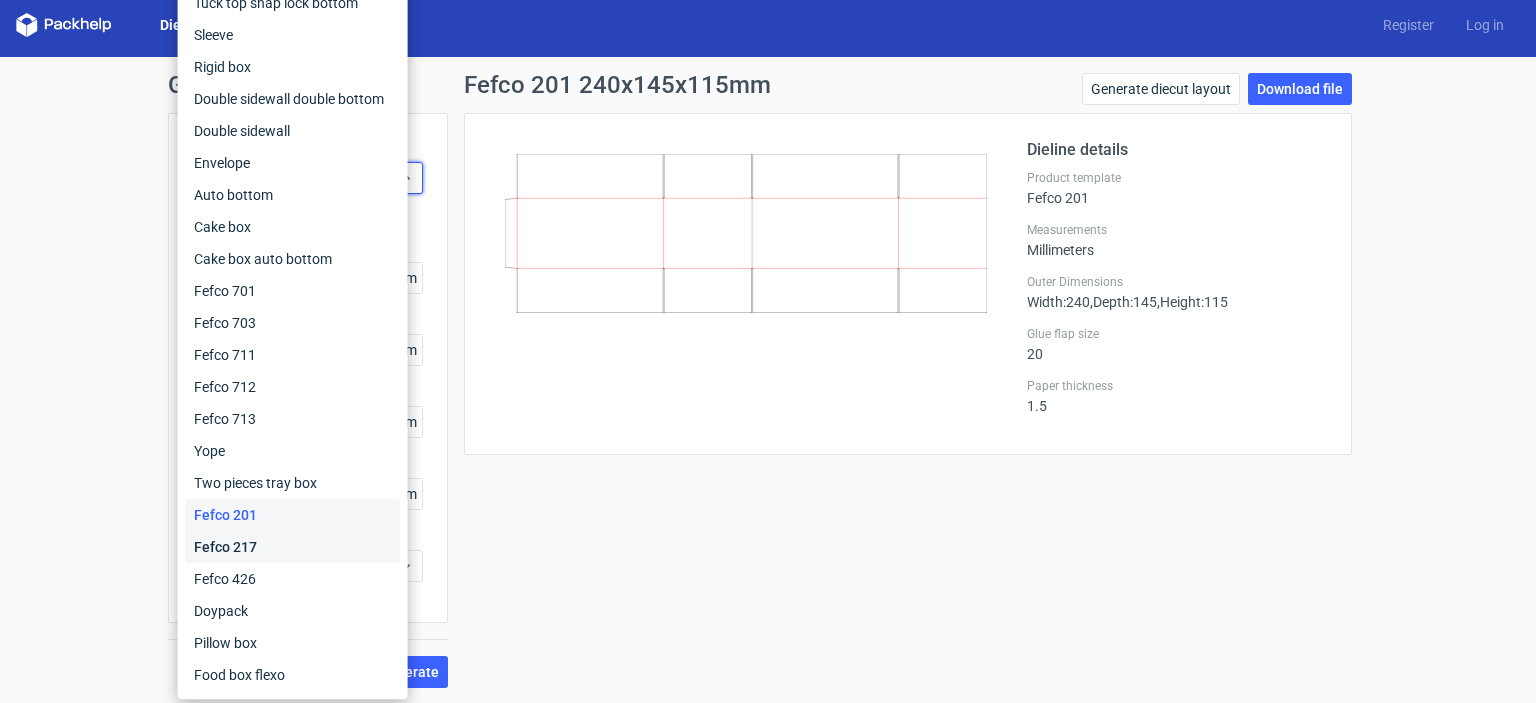 click on "Fefco 217" at bounding box center [293, 547] 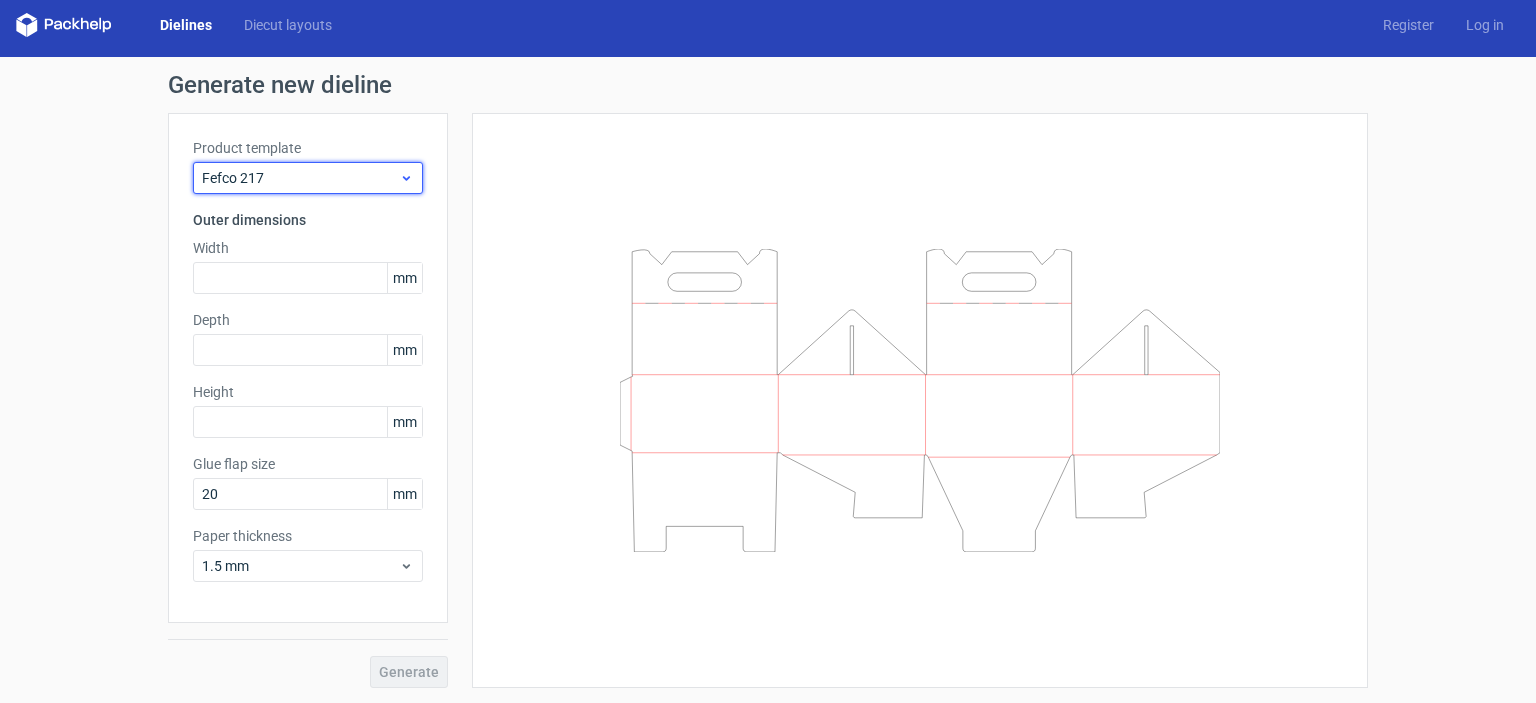 click 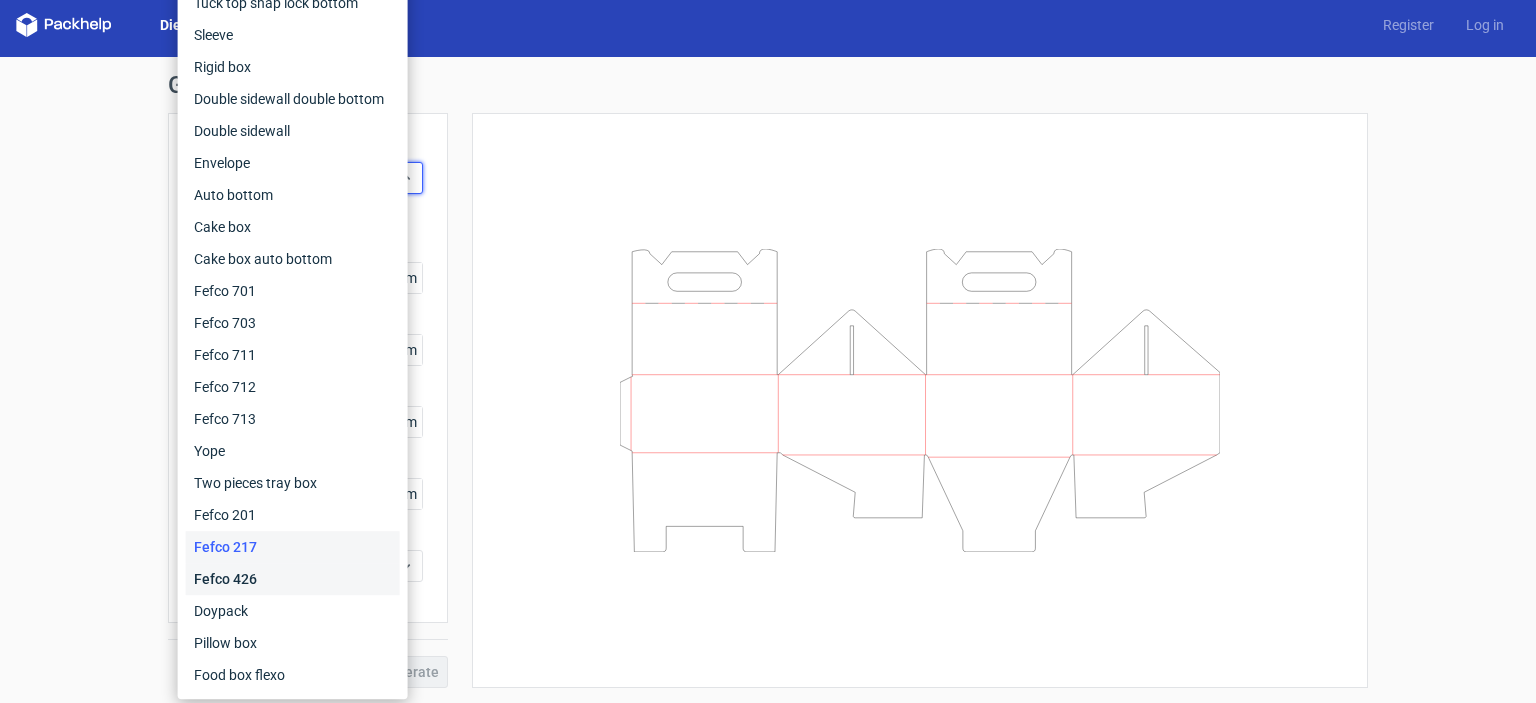 click on "Fefco 426" at bounding box center [293, 579] 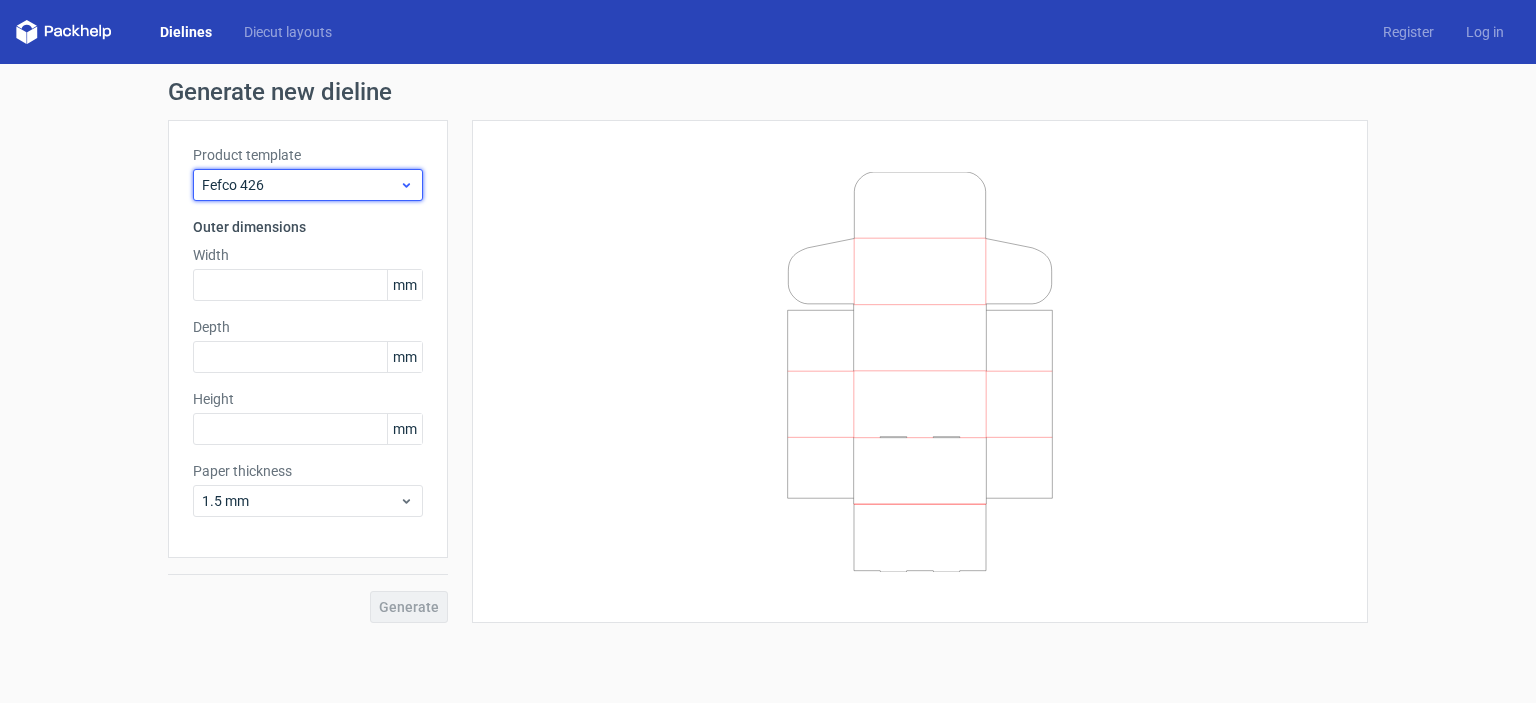 click 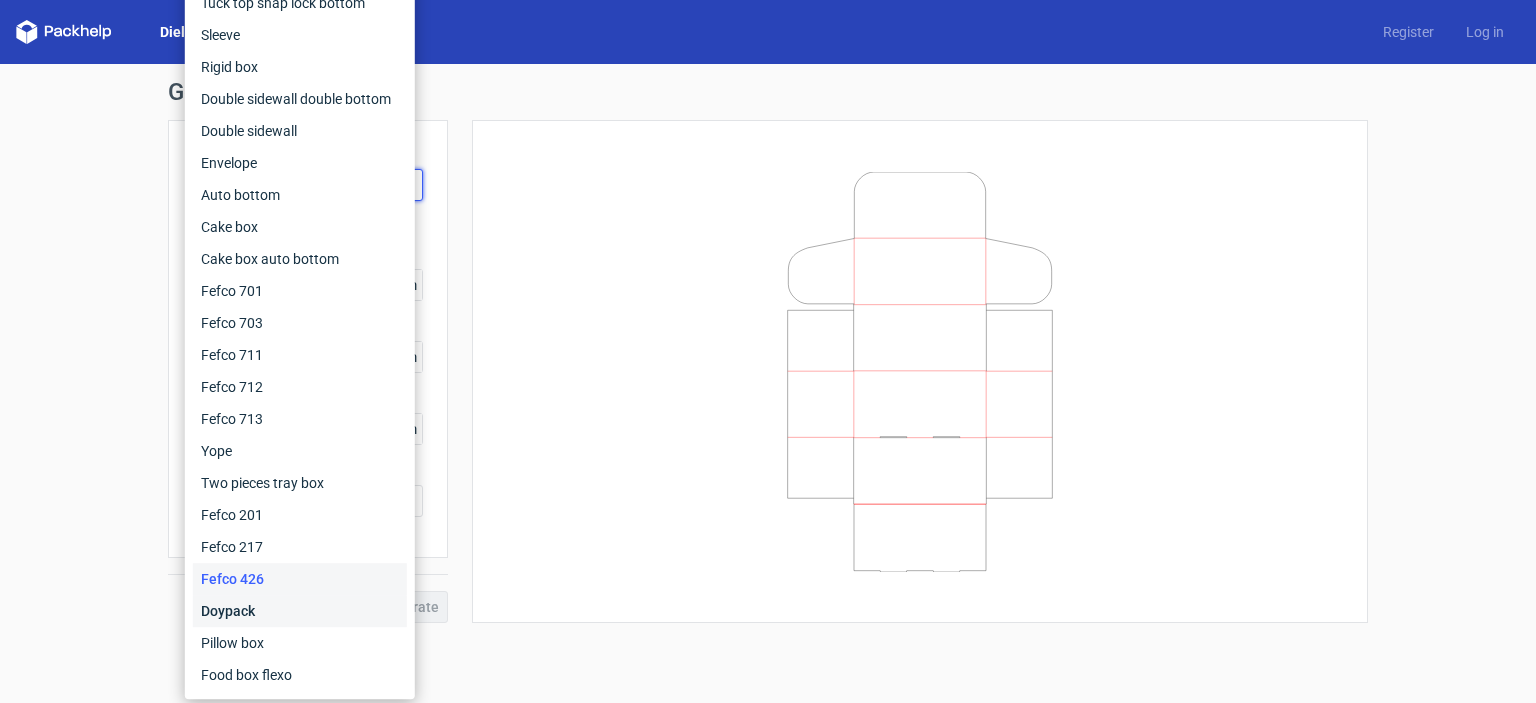 click on "Doypack" at bounding box center [300, 611] 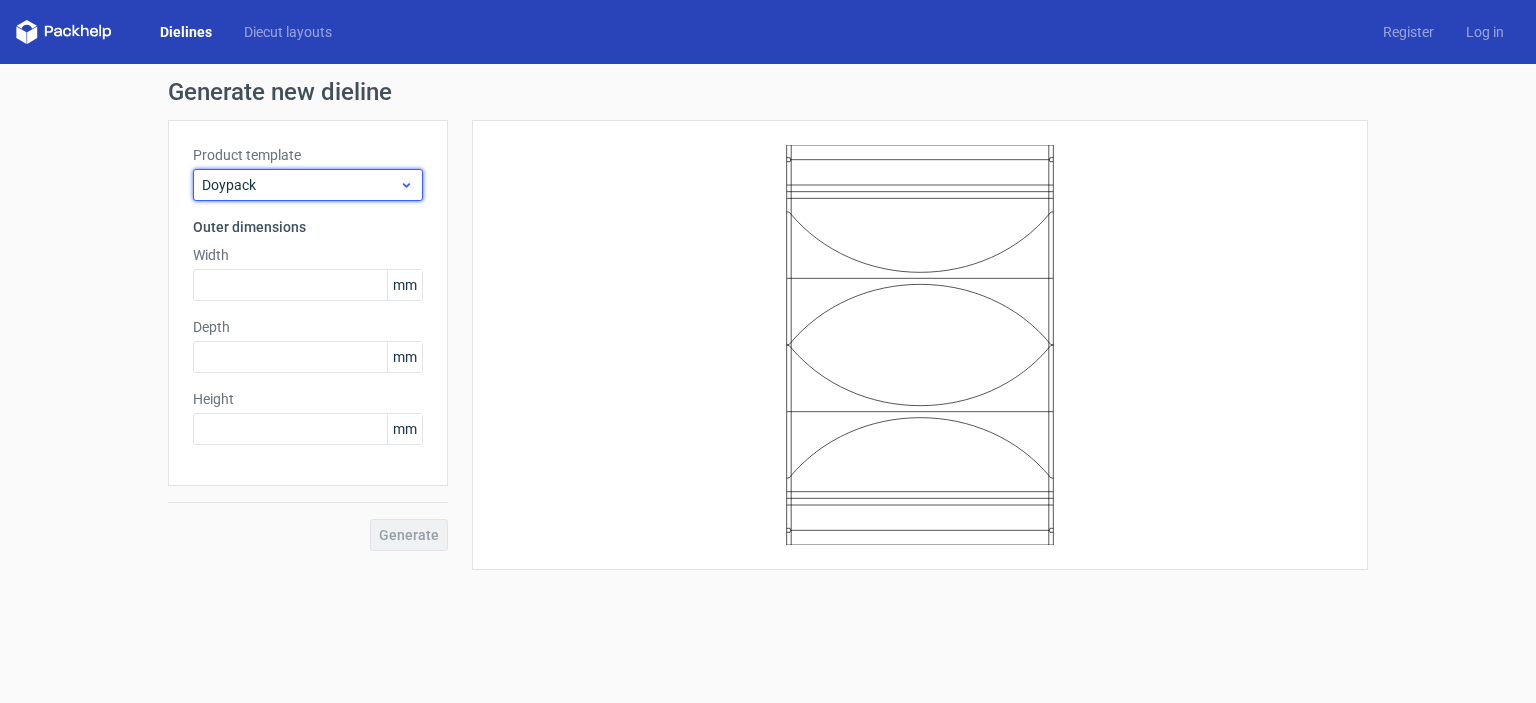 click 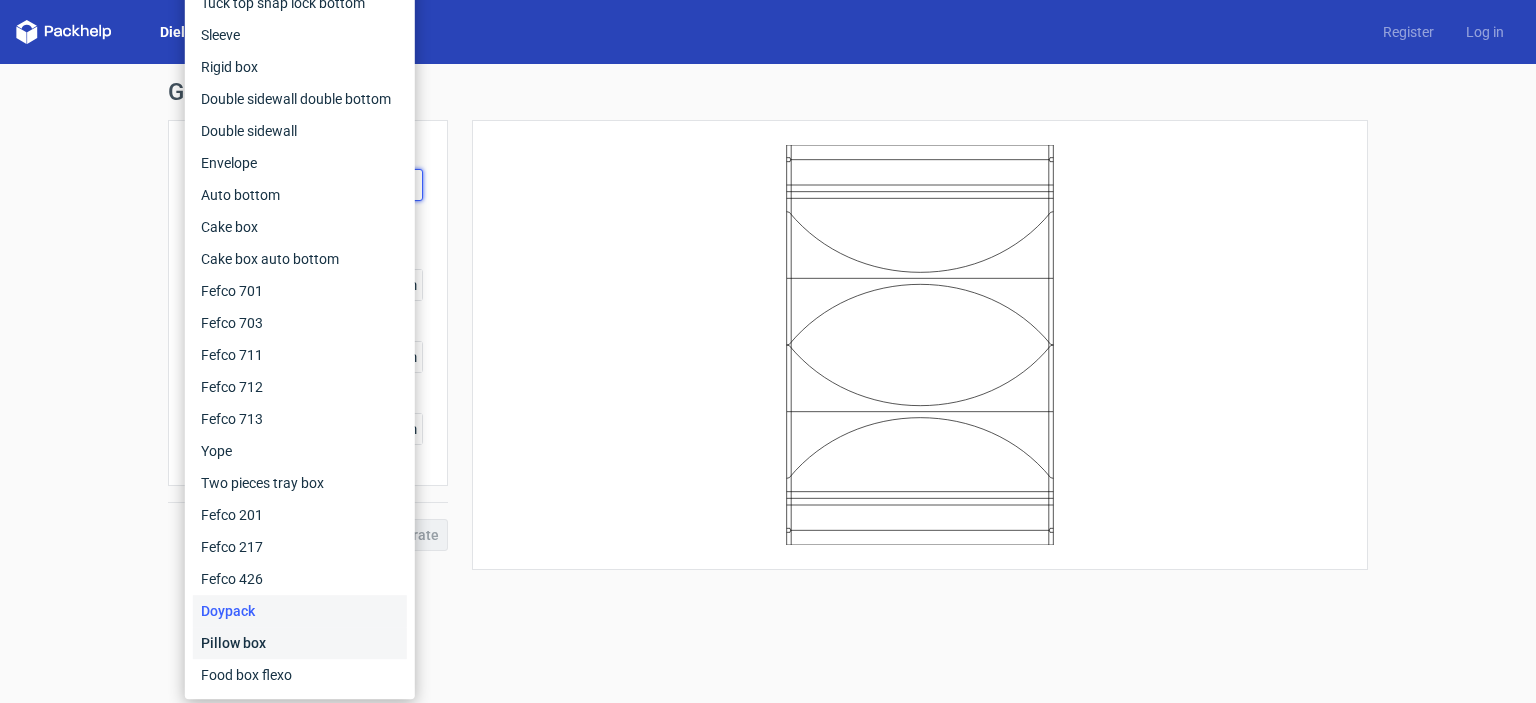 click on "Pillow box" at bounding box center (300, 643) 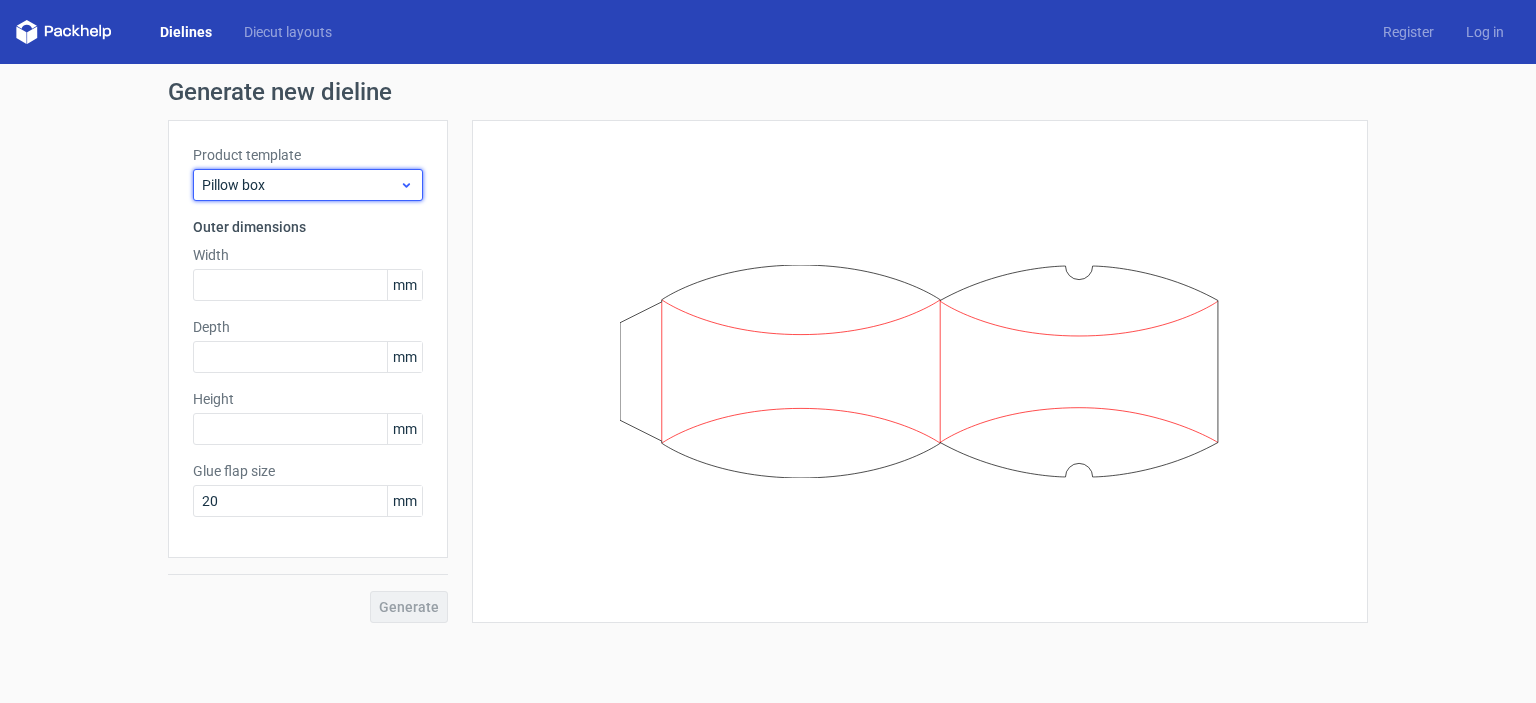 click 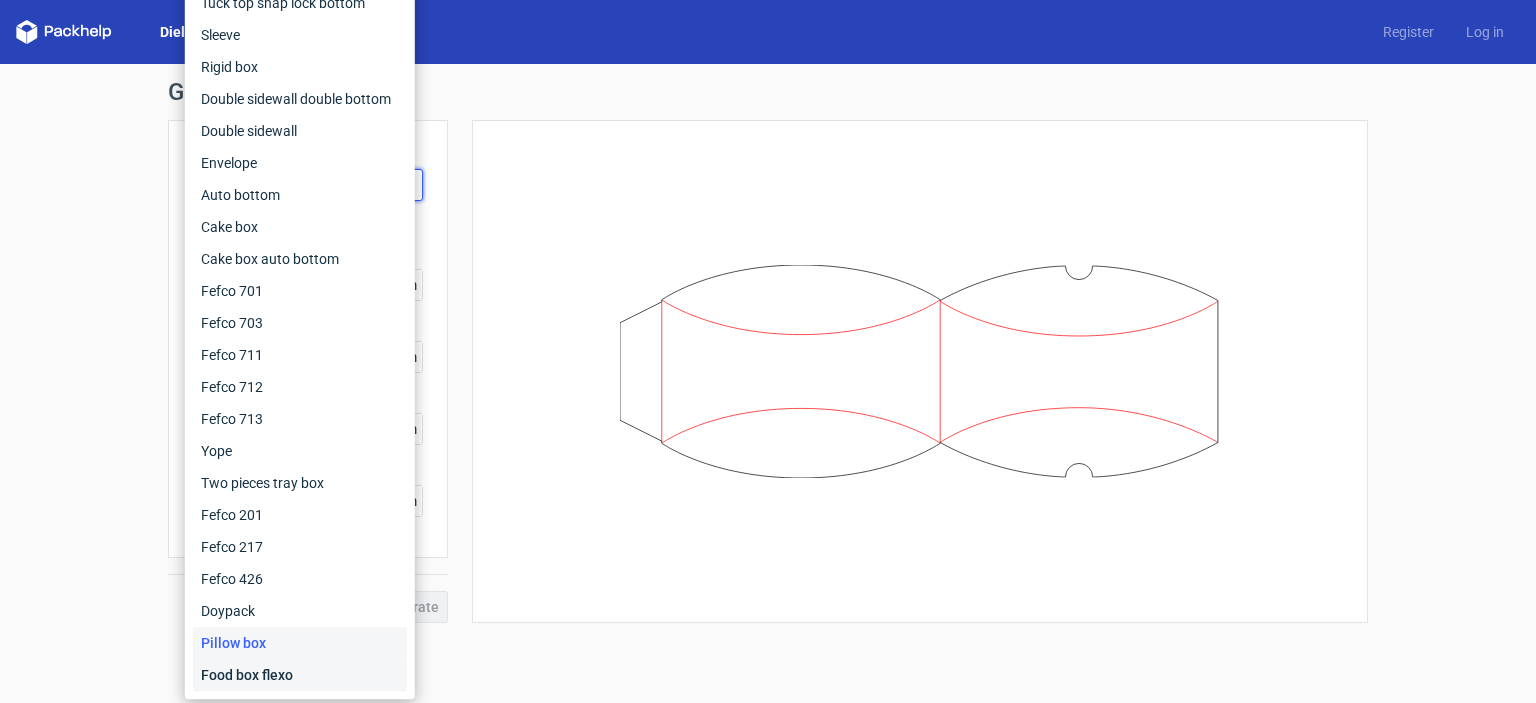 click on "Food box flexo" at bounding box center (300, 675) 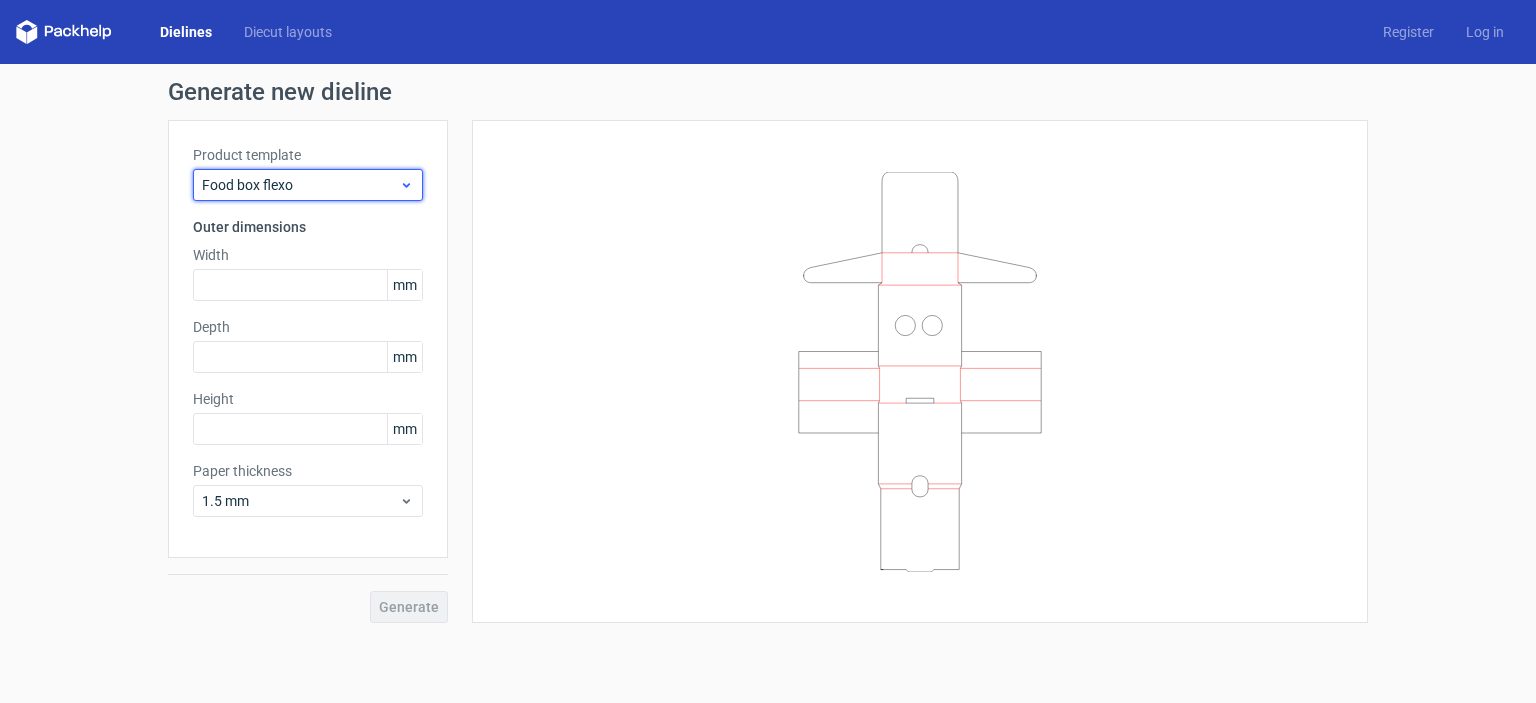 click 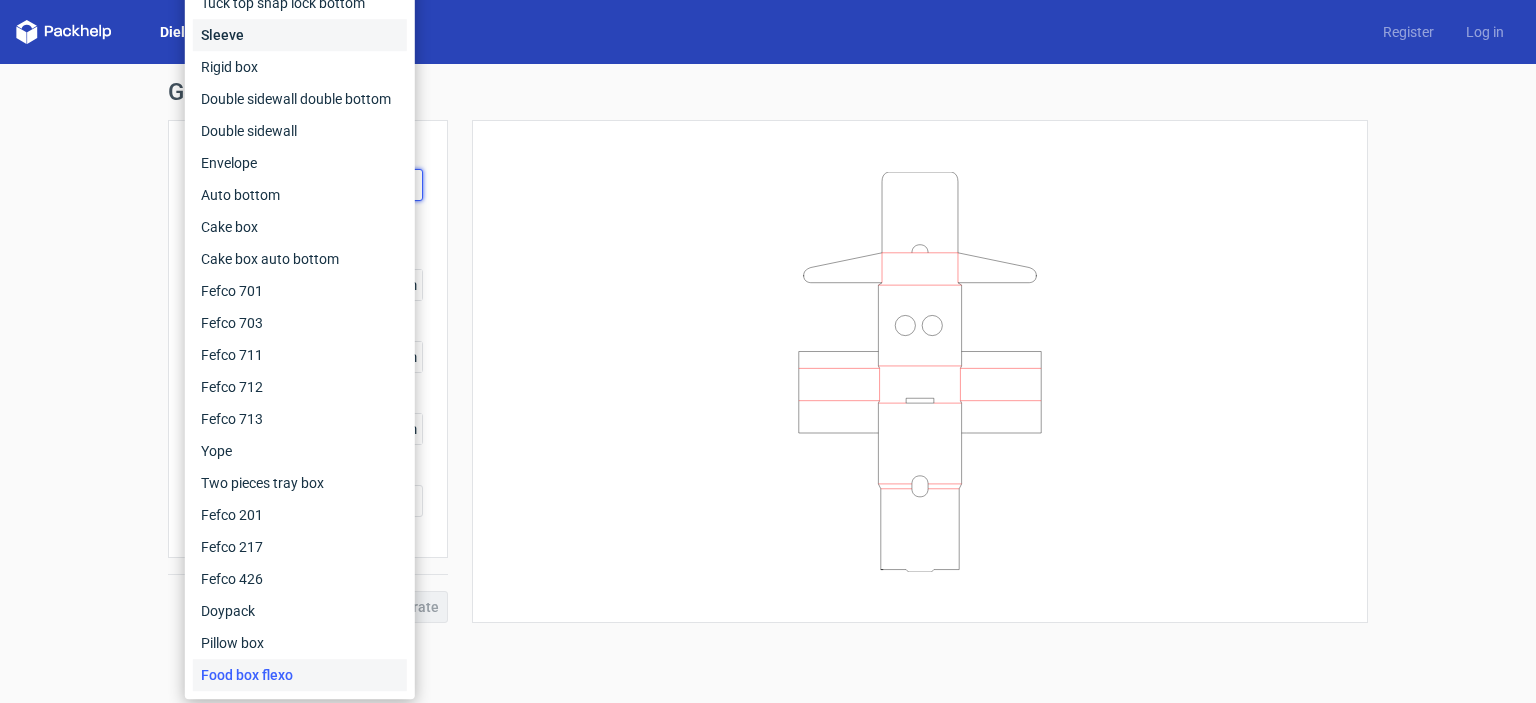 click on "Sleeve" at bounding box center (300, 35) 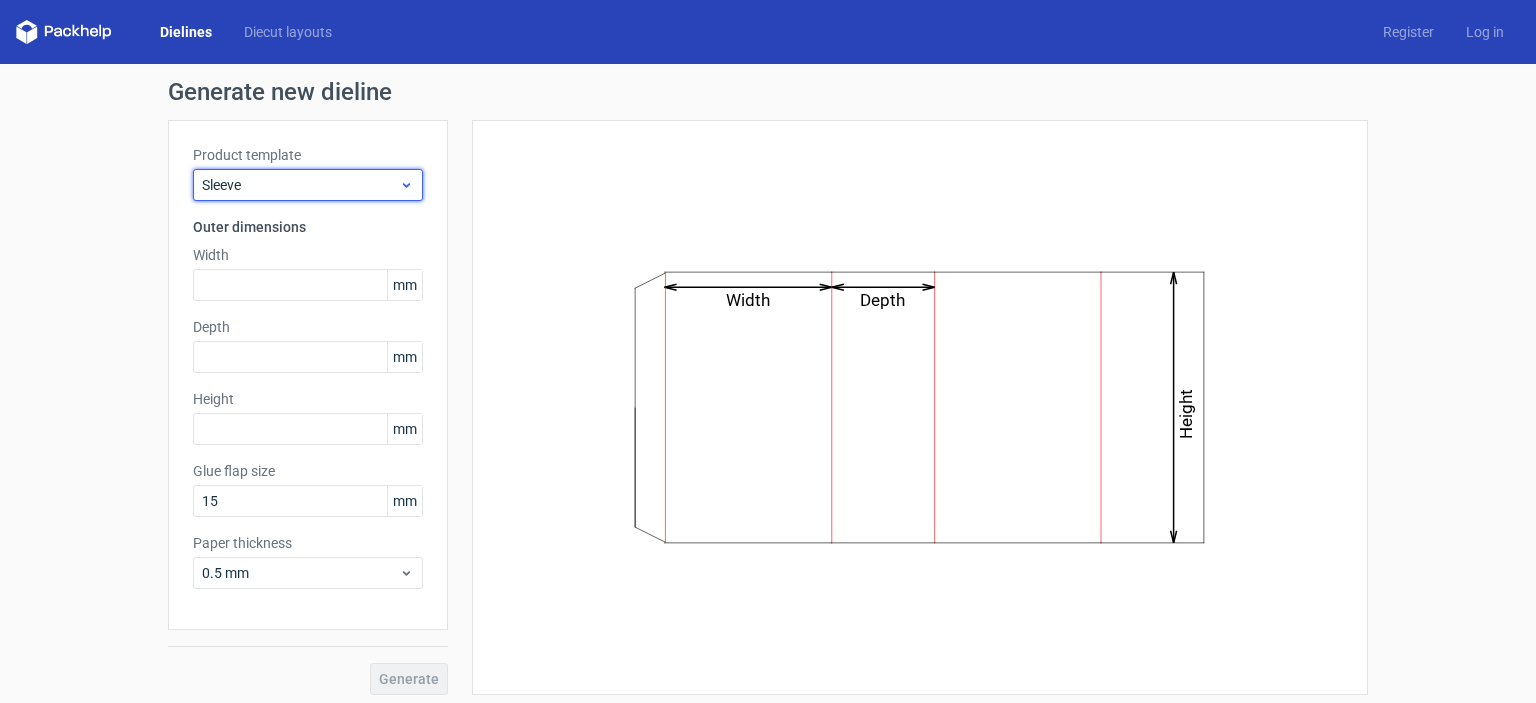 click on "Sleeve" at bounding box center [300, 185] 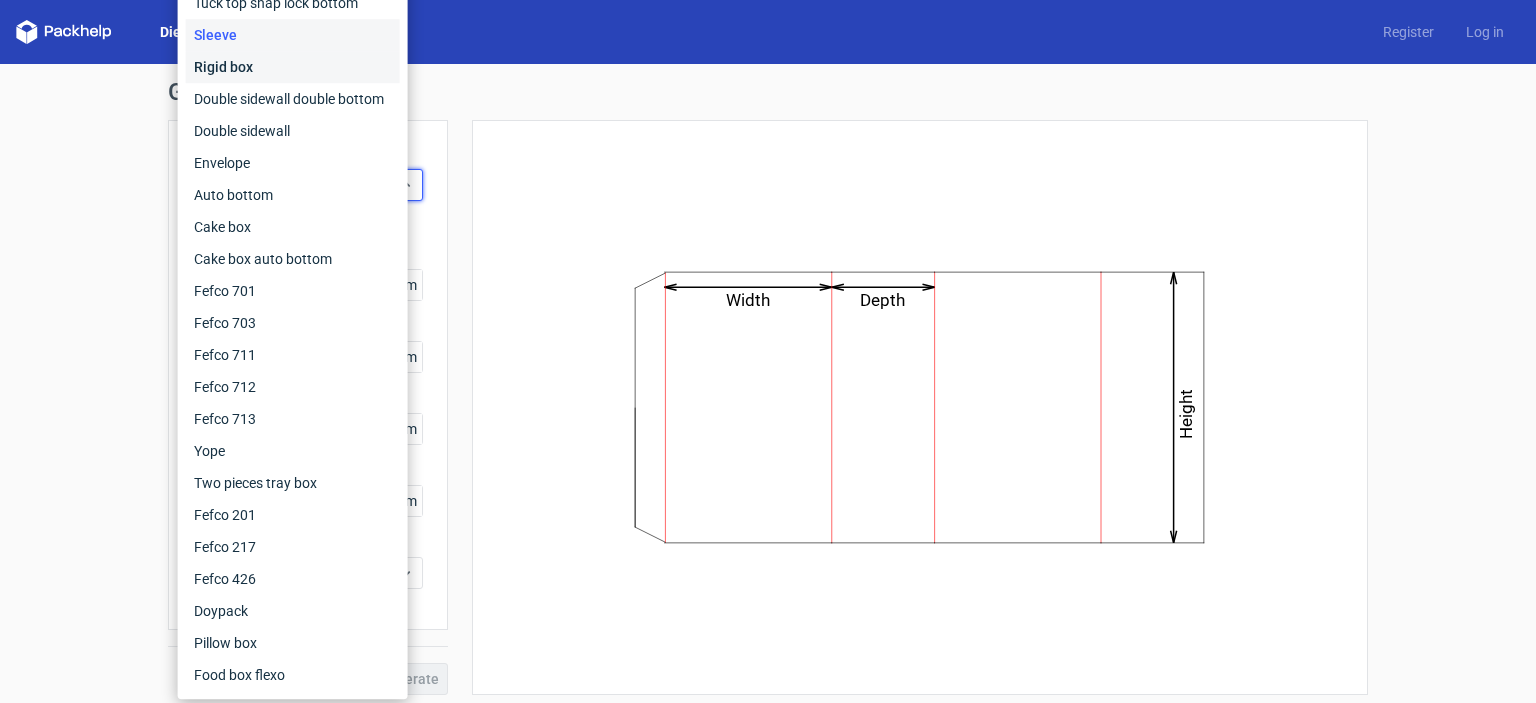 click on "Rigid box" at bounding box center (293, 67) 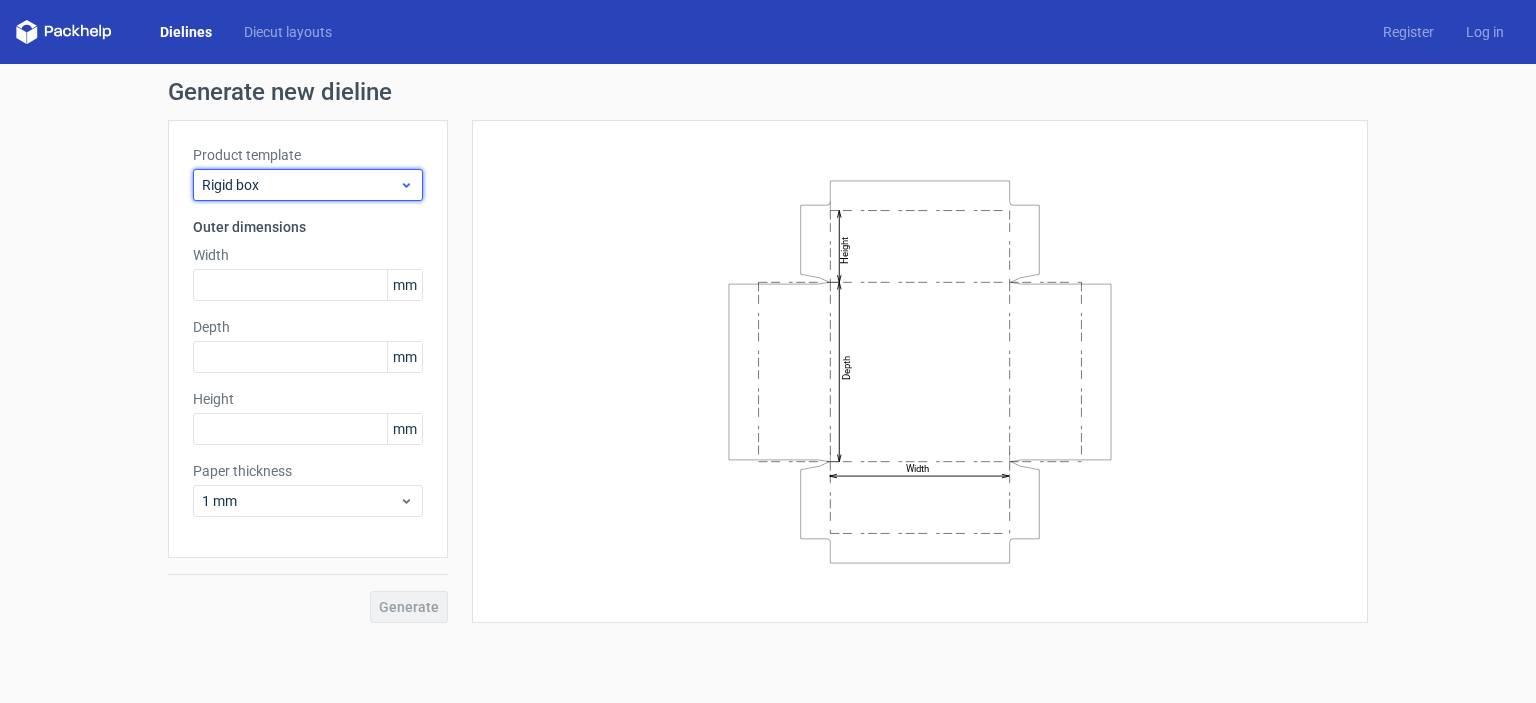 click 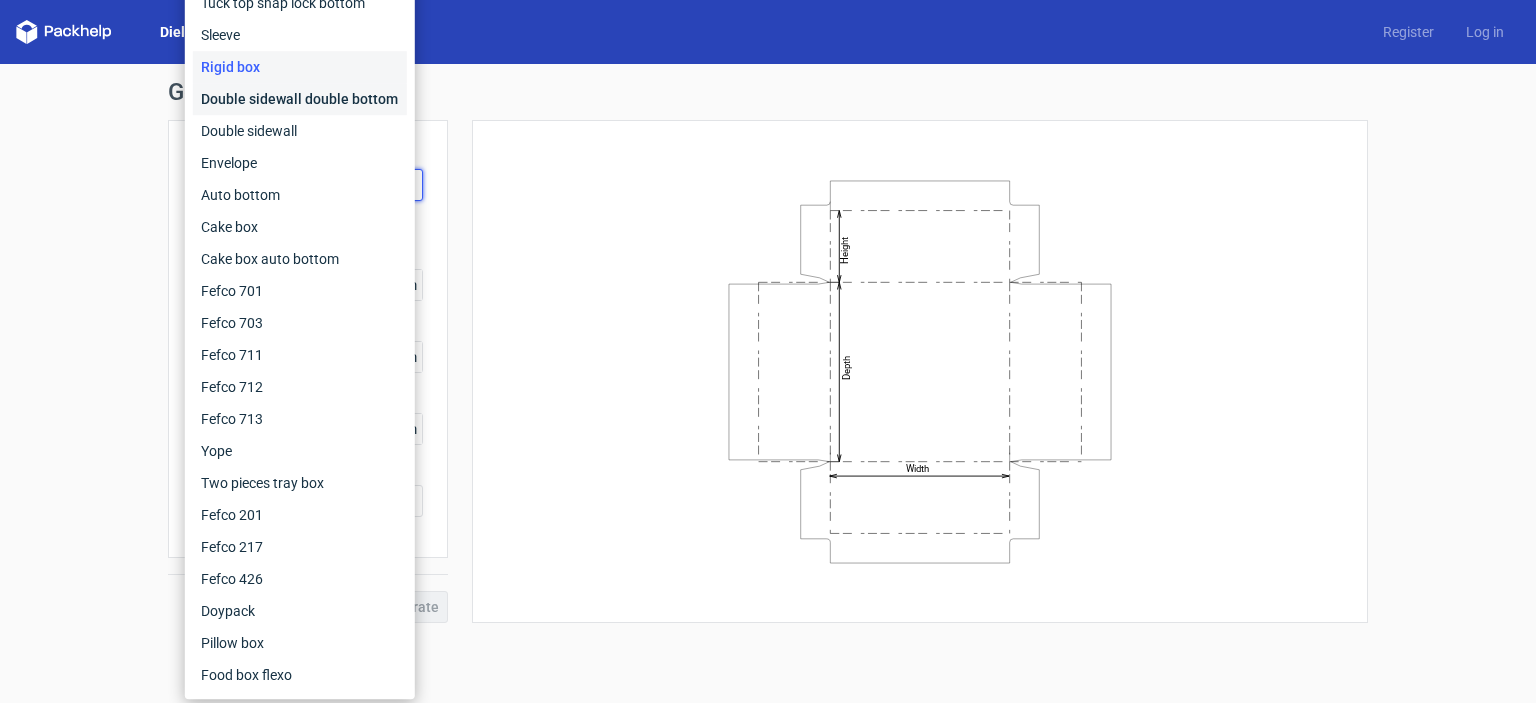 click on "Double sidewall double bottom" at bounding box center [300, 99] 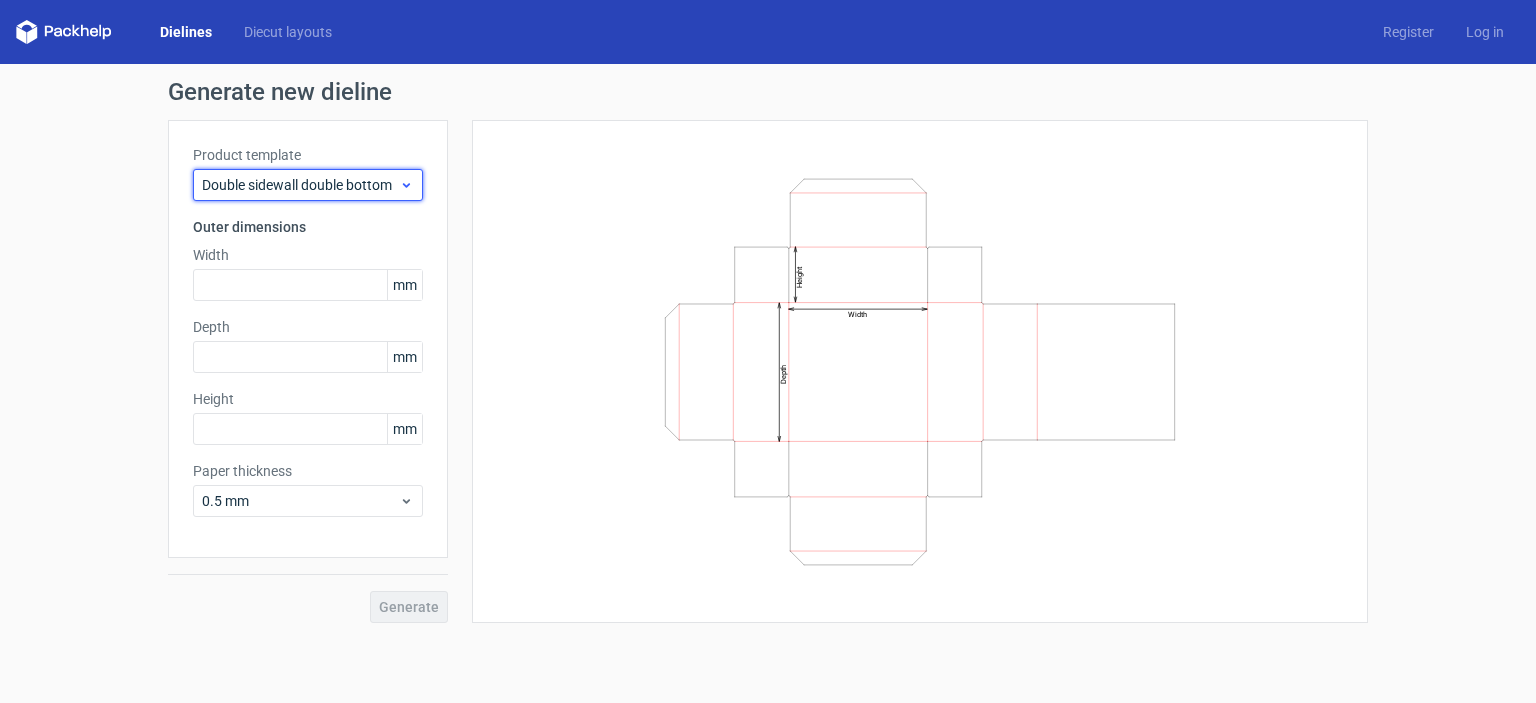 click 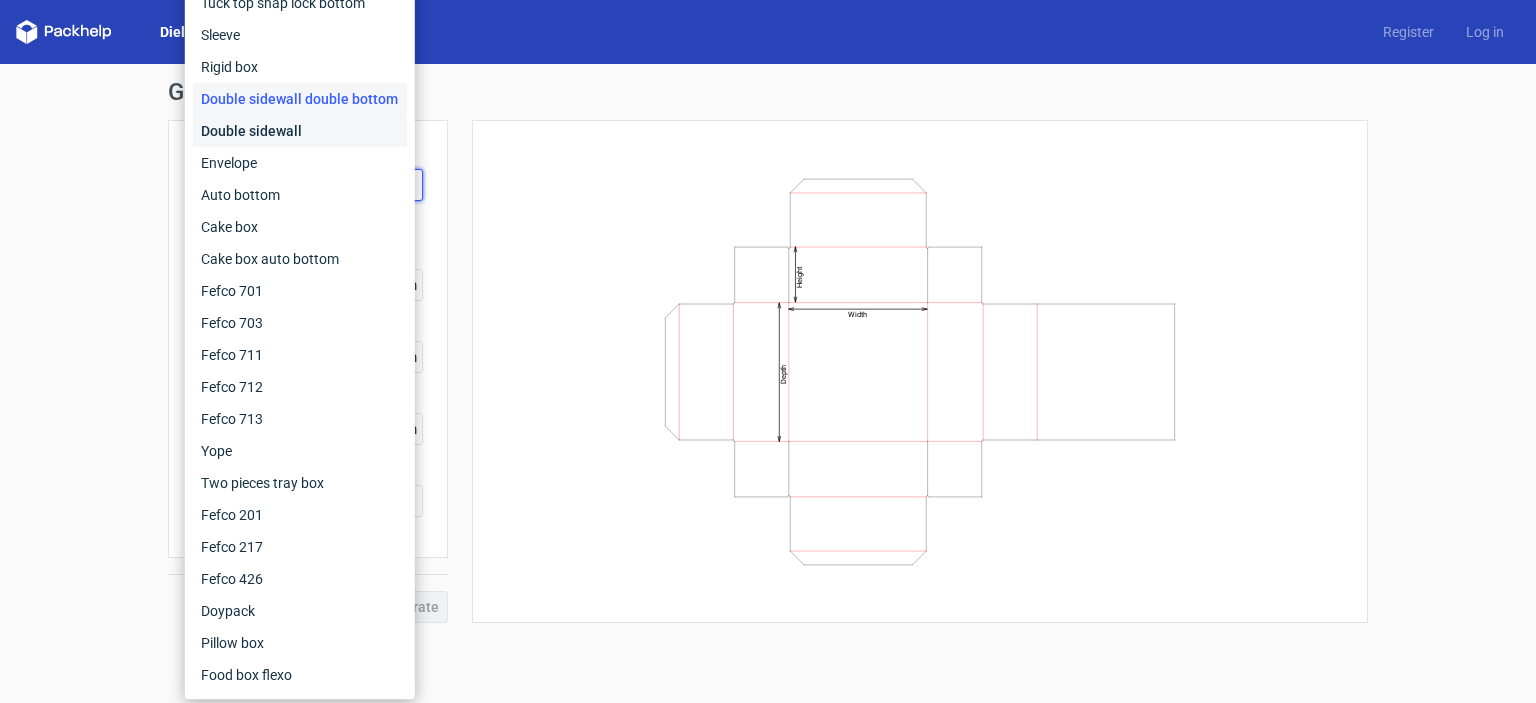 click on "Double sidewall" at bounding box center (300, 131) 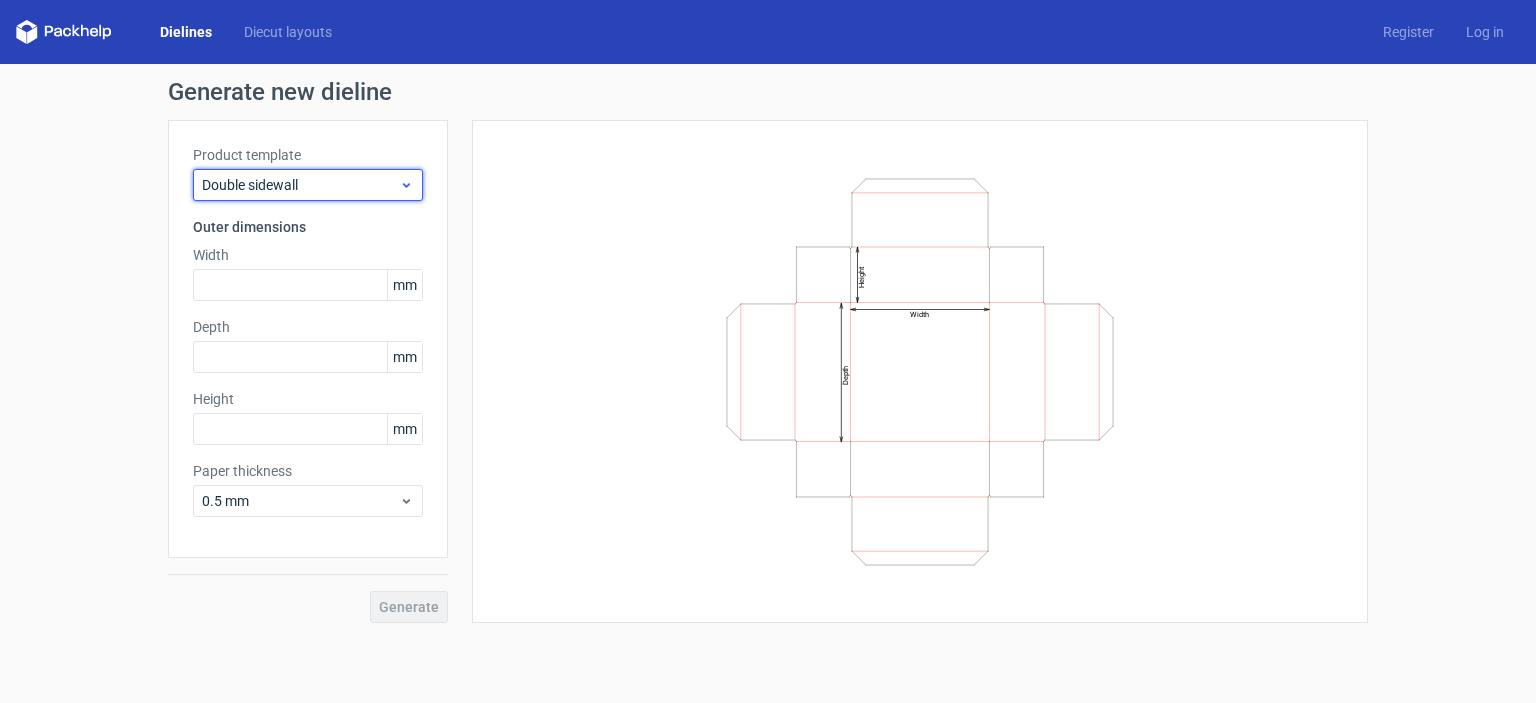 click 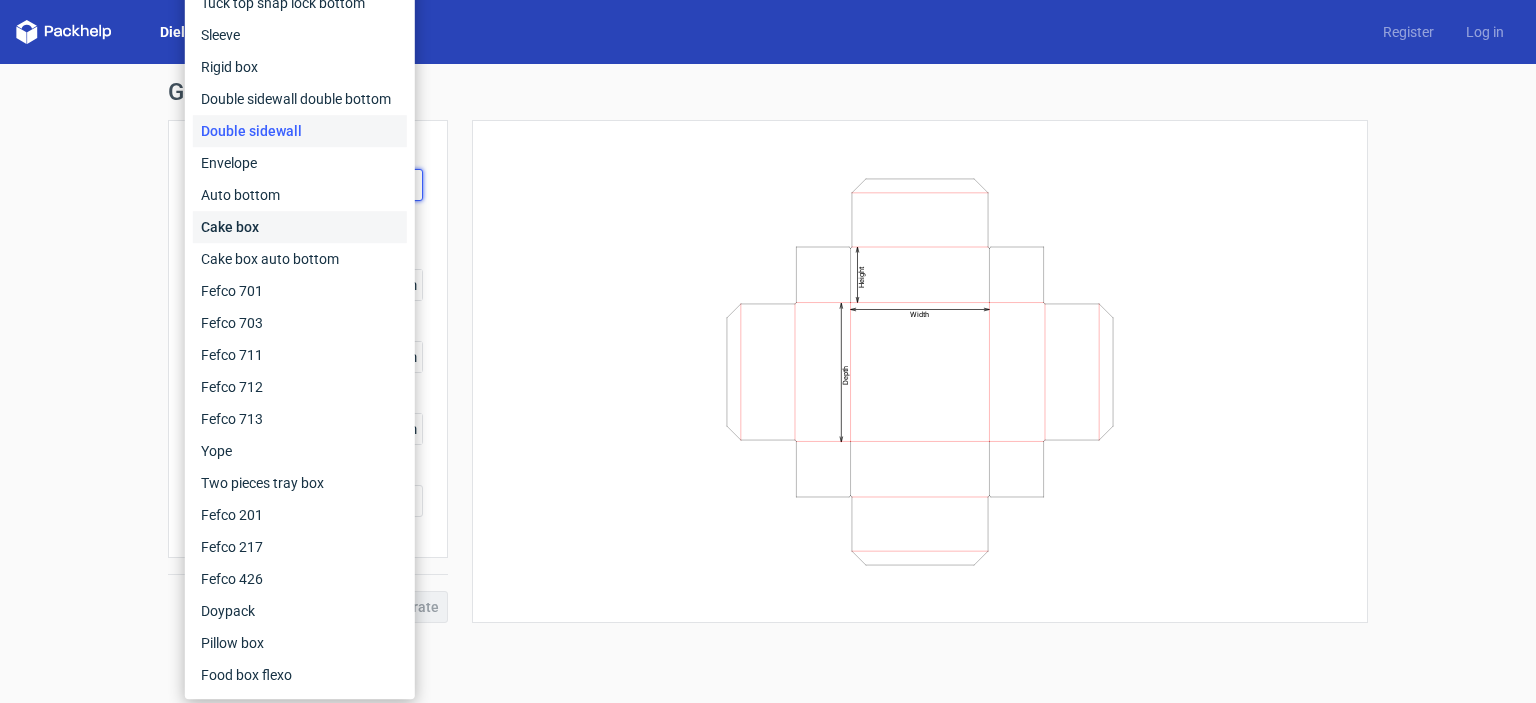 click on "Cake box" at bounding box center [300, 227] 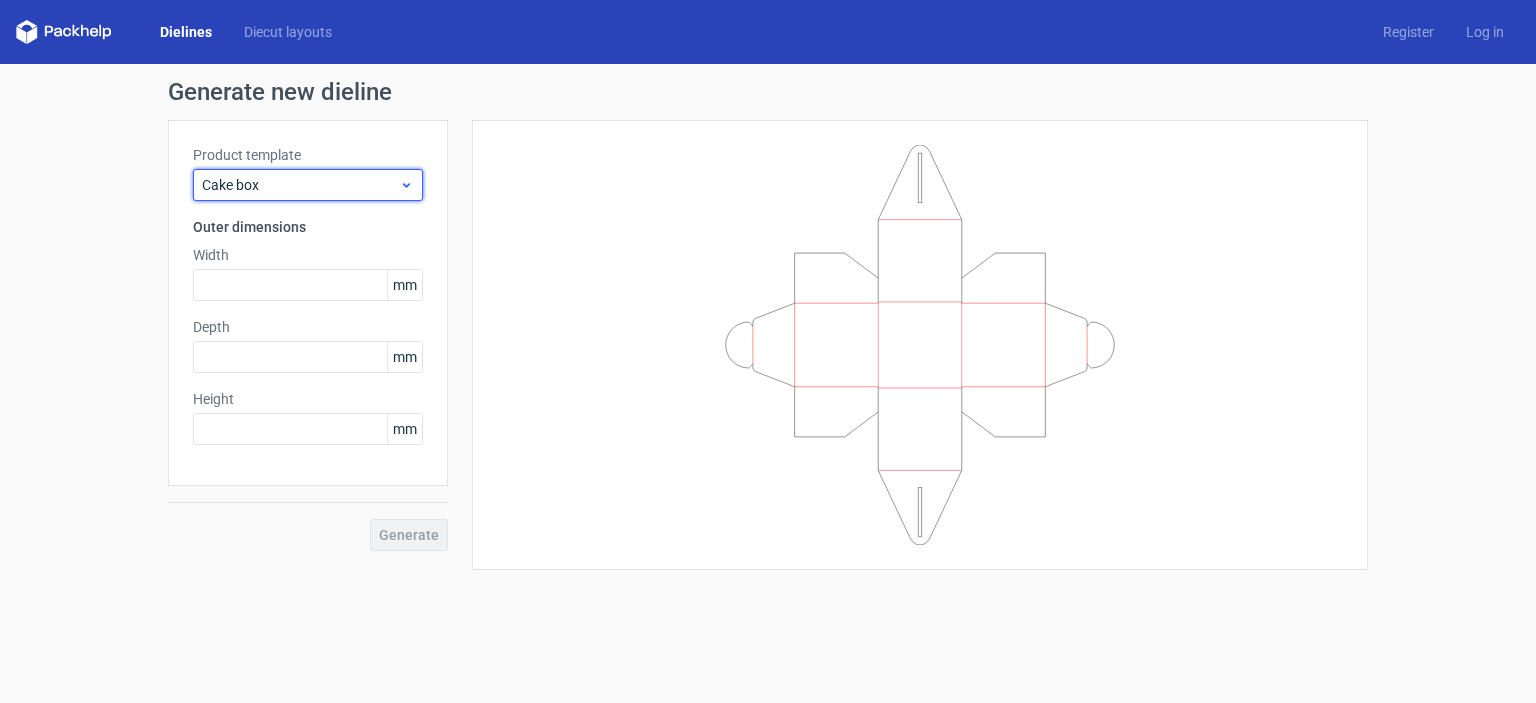 click 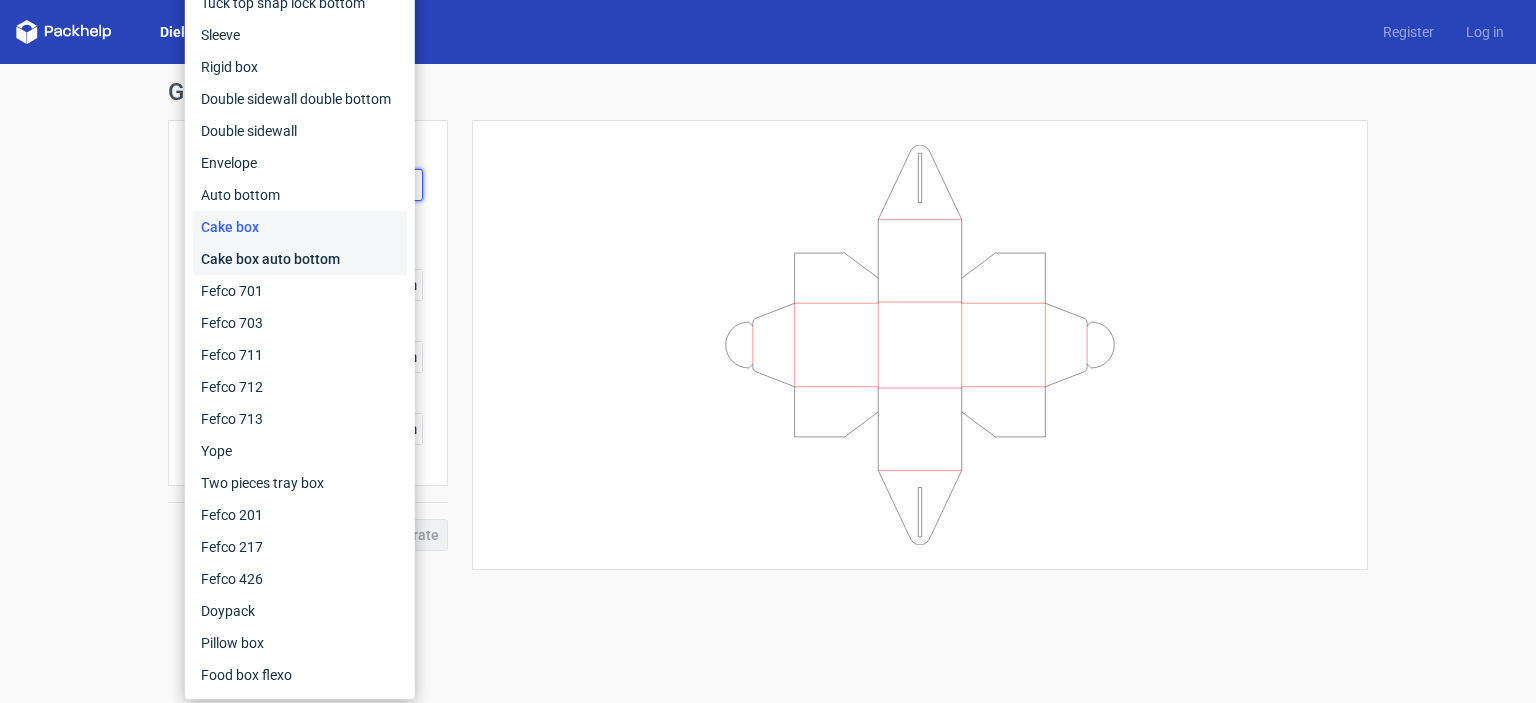 click on "Cake box auto bottom" at bounding box center [300, 259] 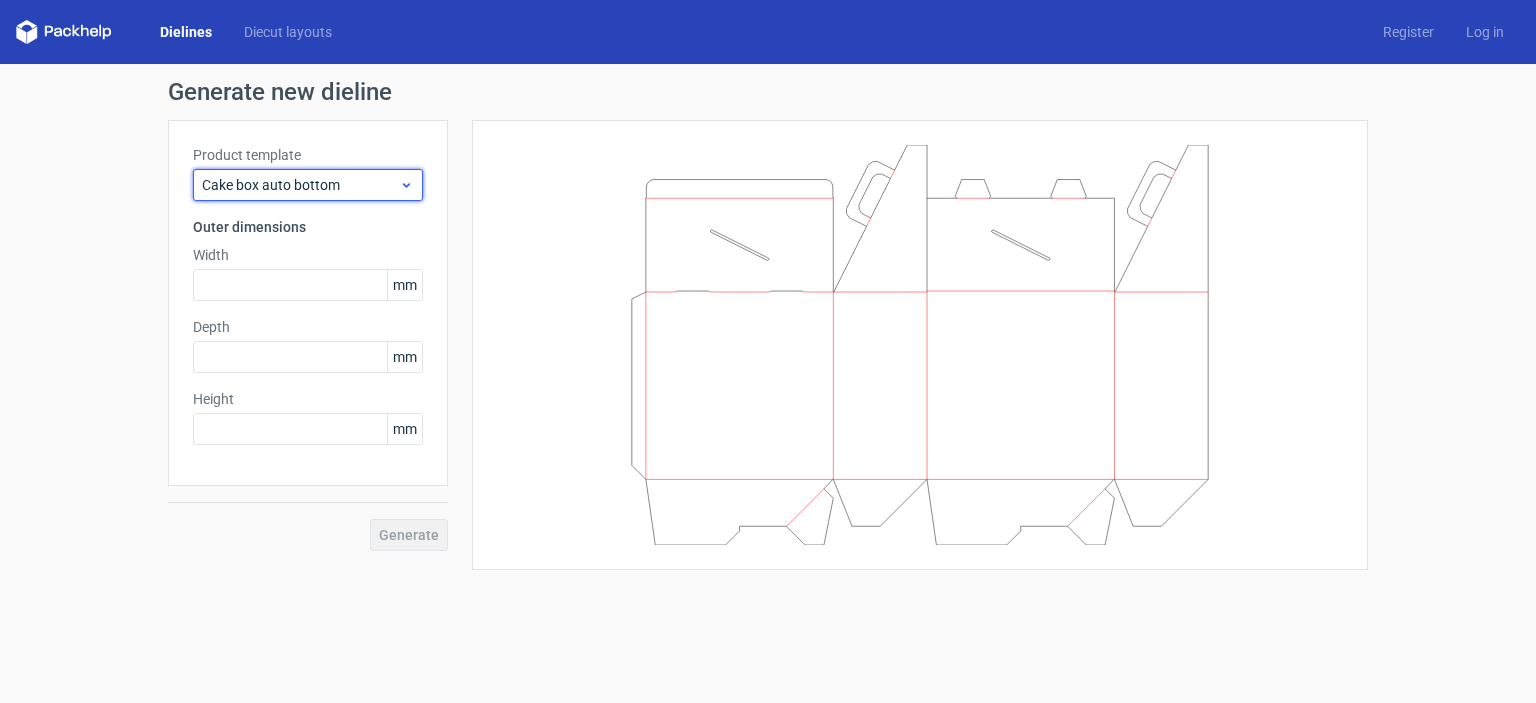 click 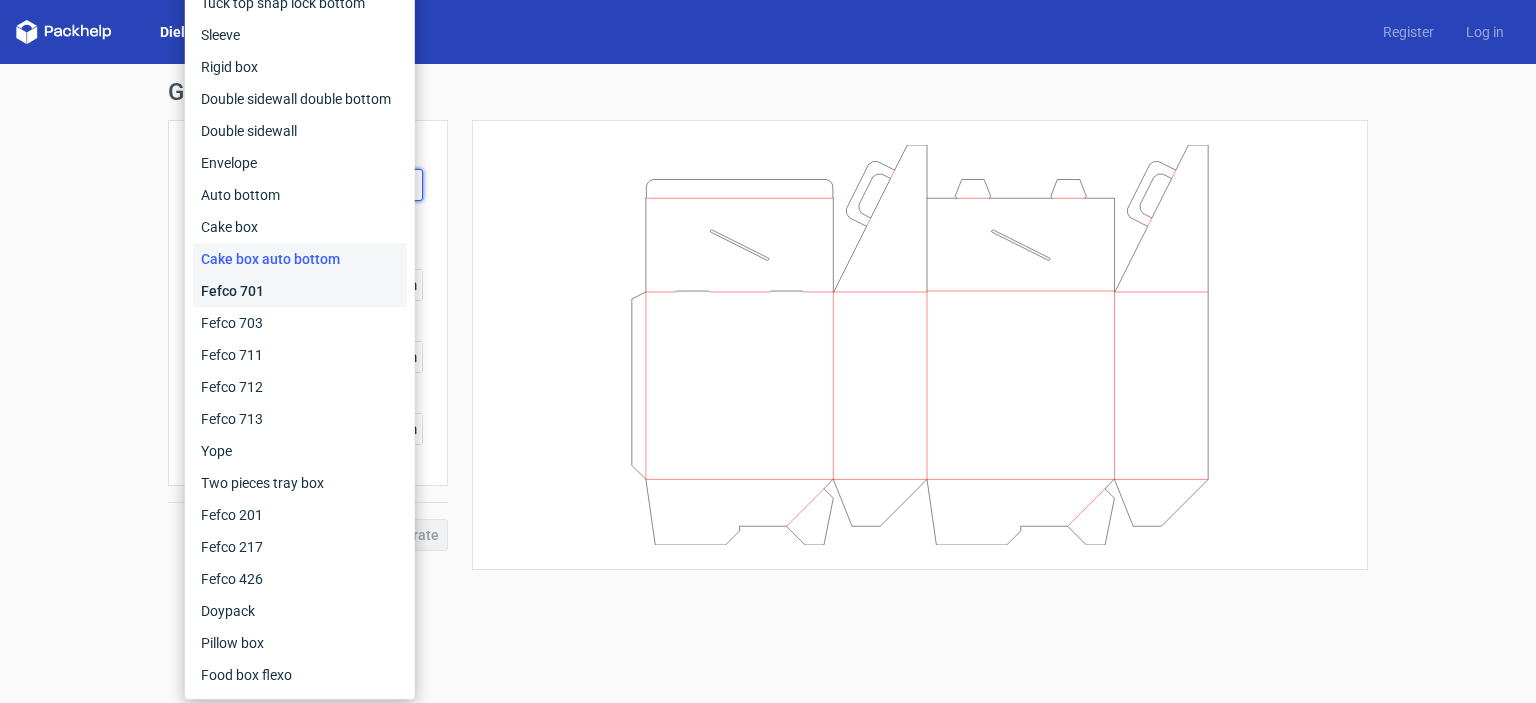 click on "Fefco 701" at bounding box center (300, 291) 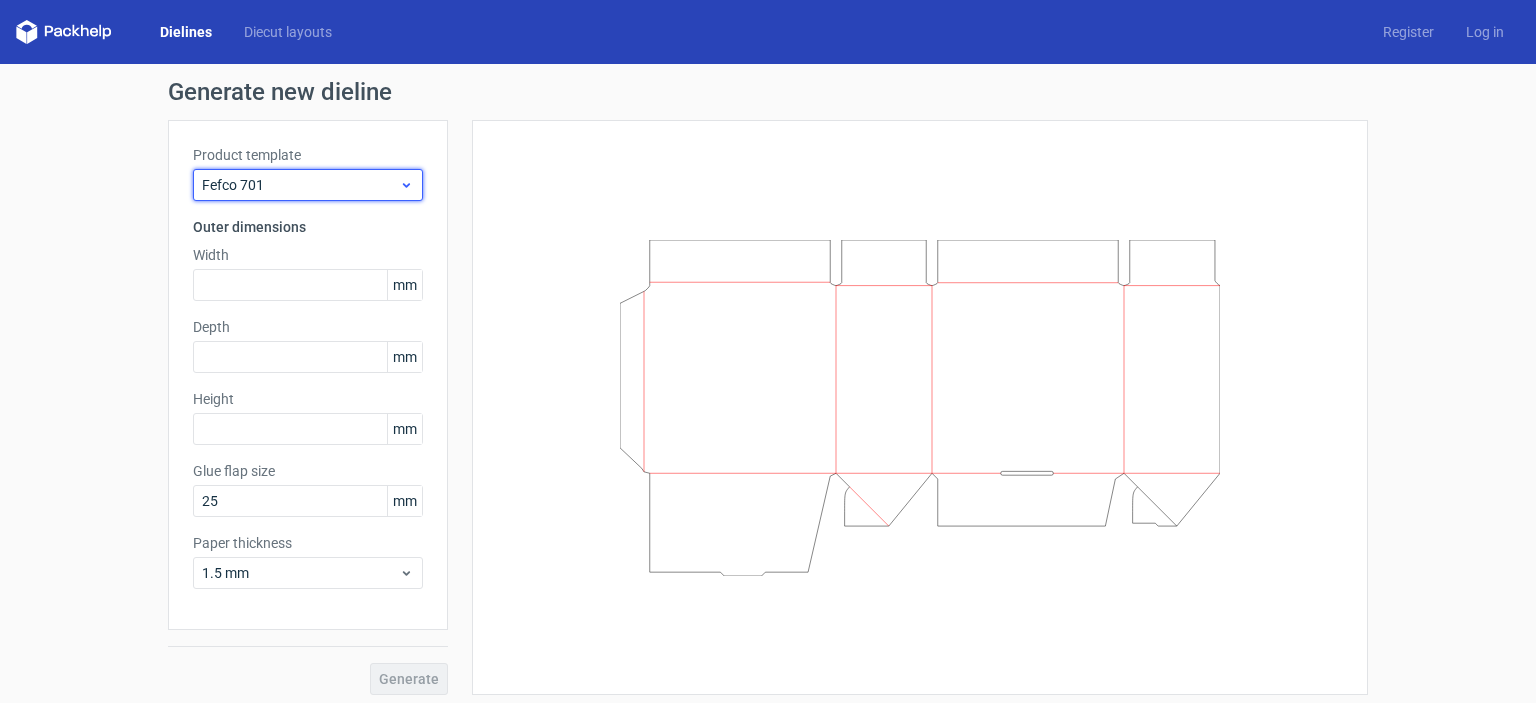 click 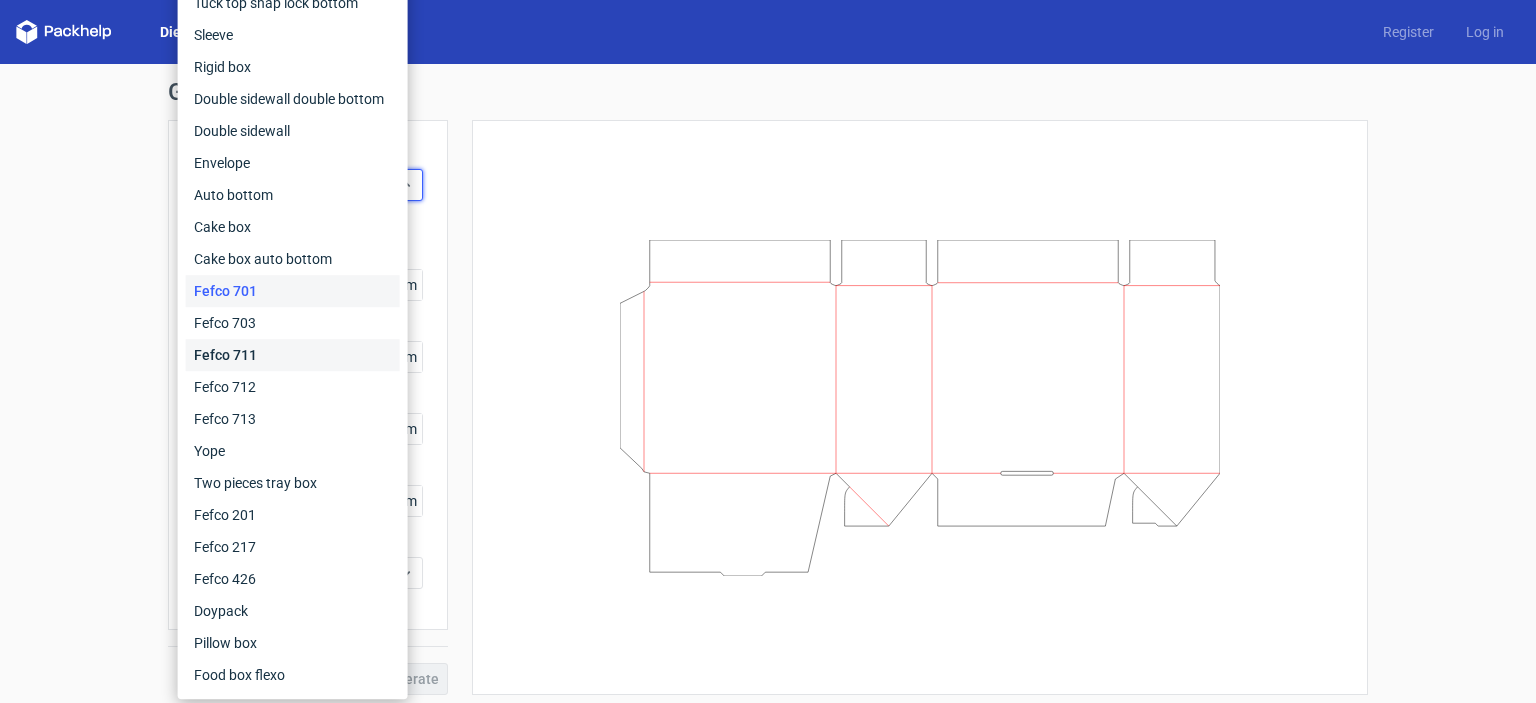 click on "Fefco 711" at bounding box center [293, 355] 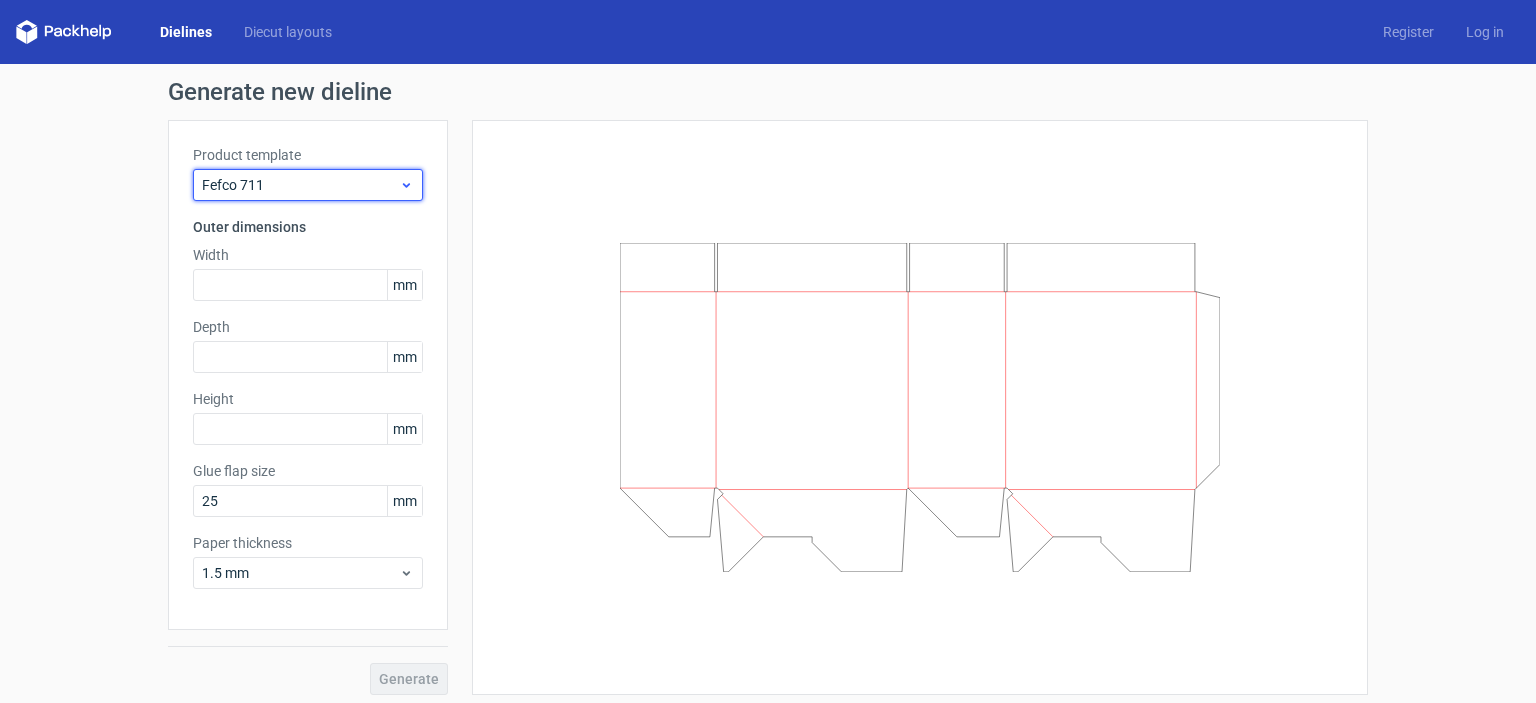 click on "Fefco 711" at bounding box center (308, 185) 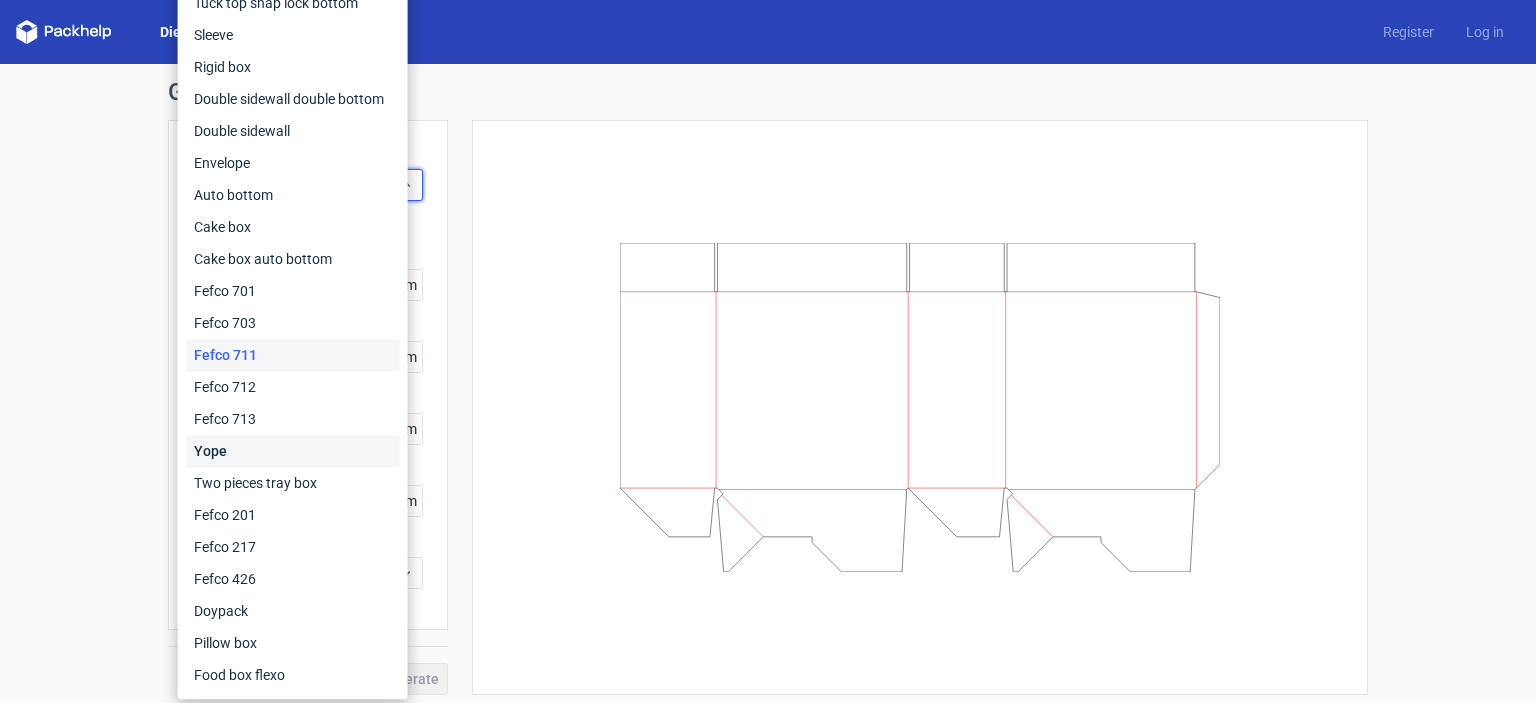 click on "Yope" at bounding box center (293, 451) 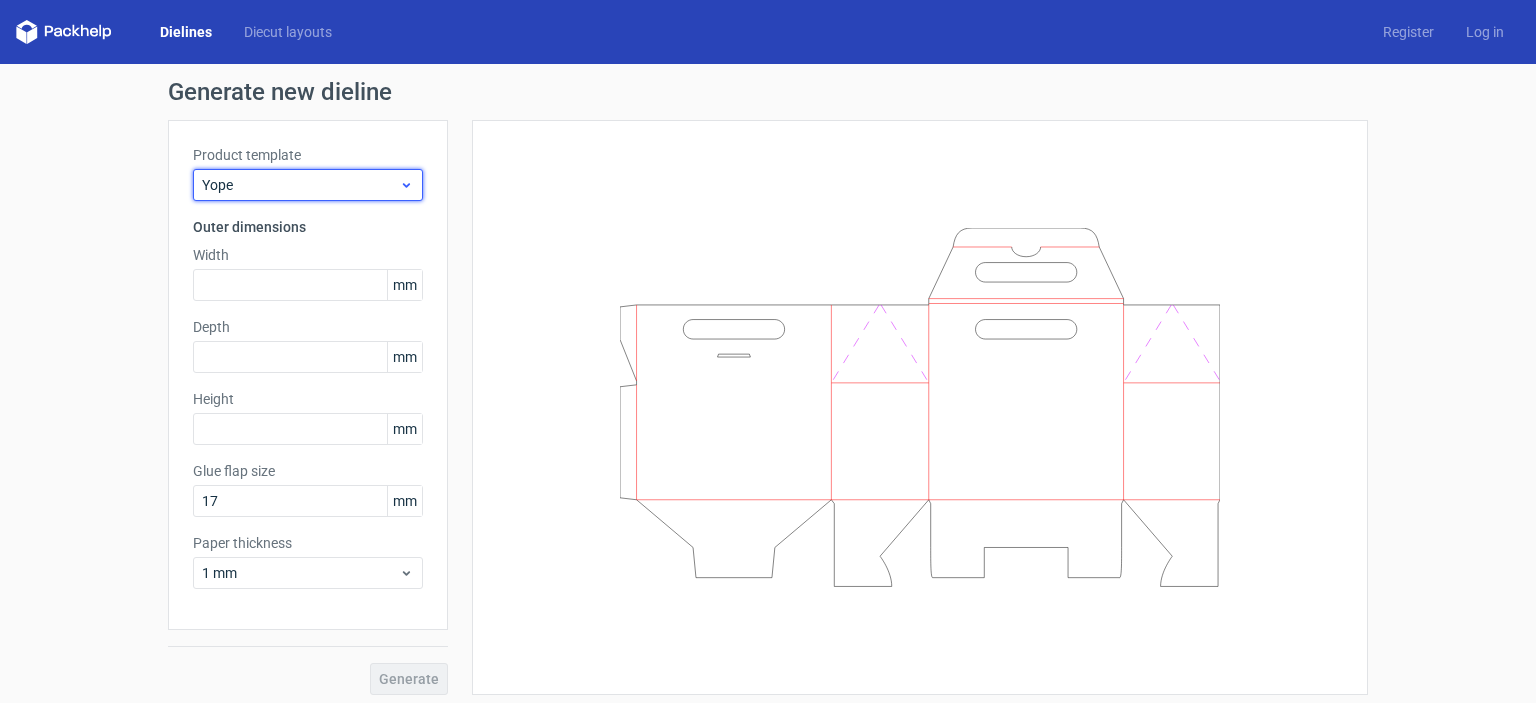 click 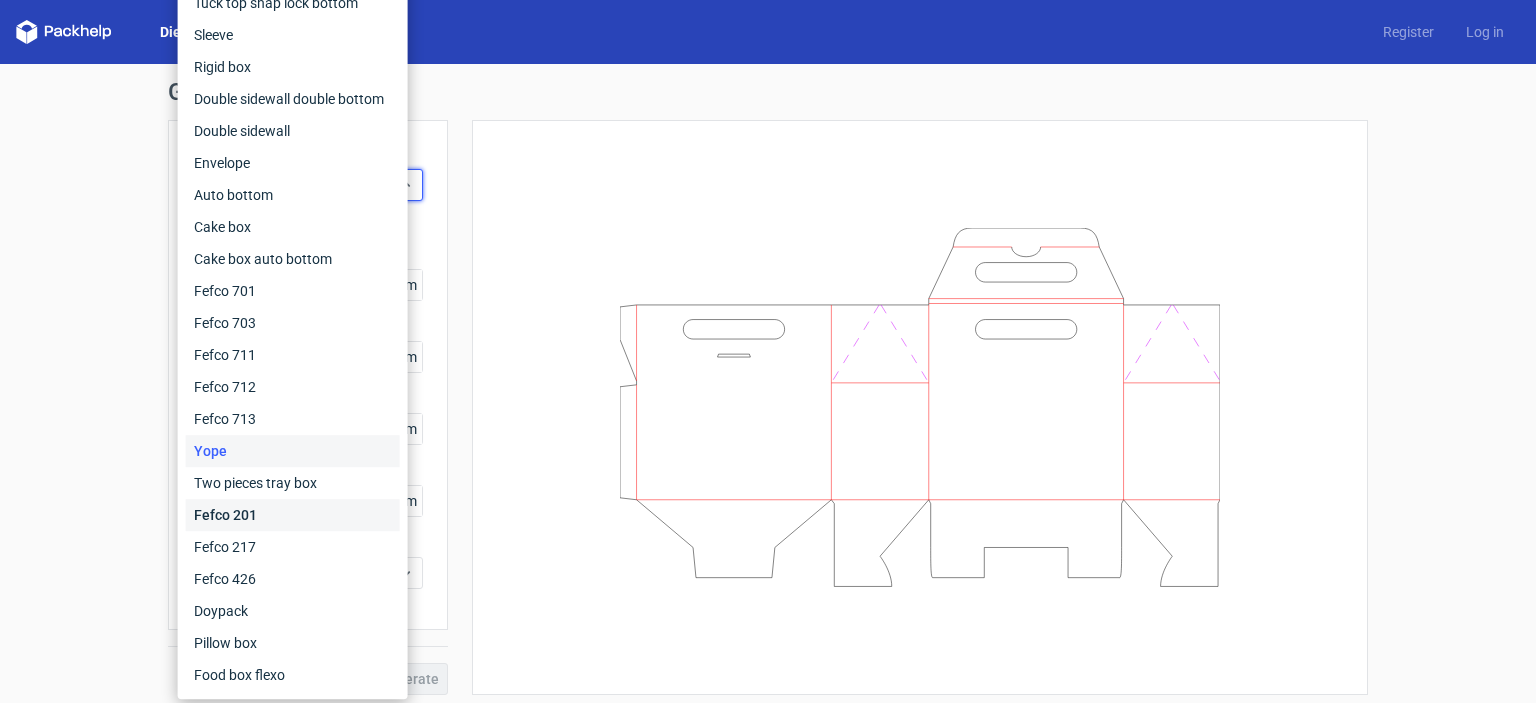 click on "Fefco 201" at bounding box center (293, 515) 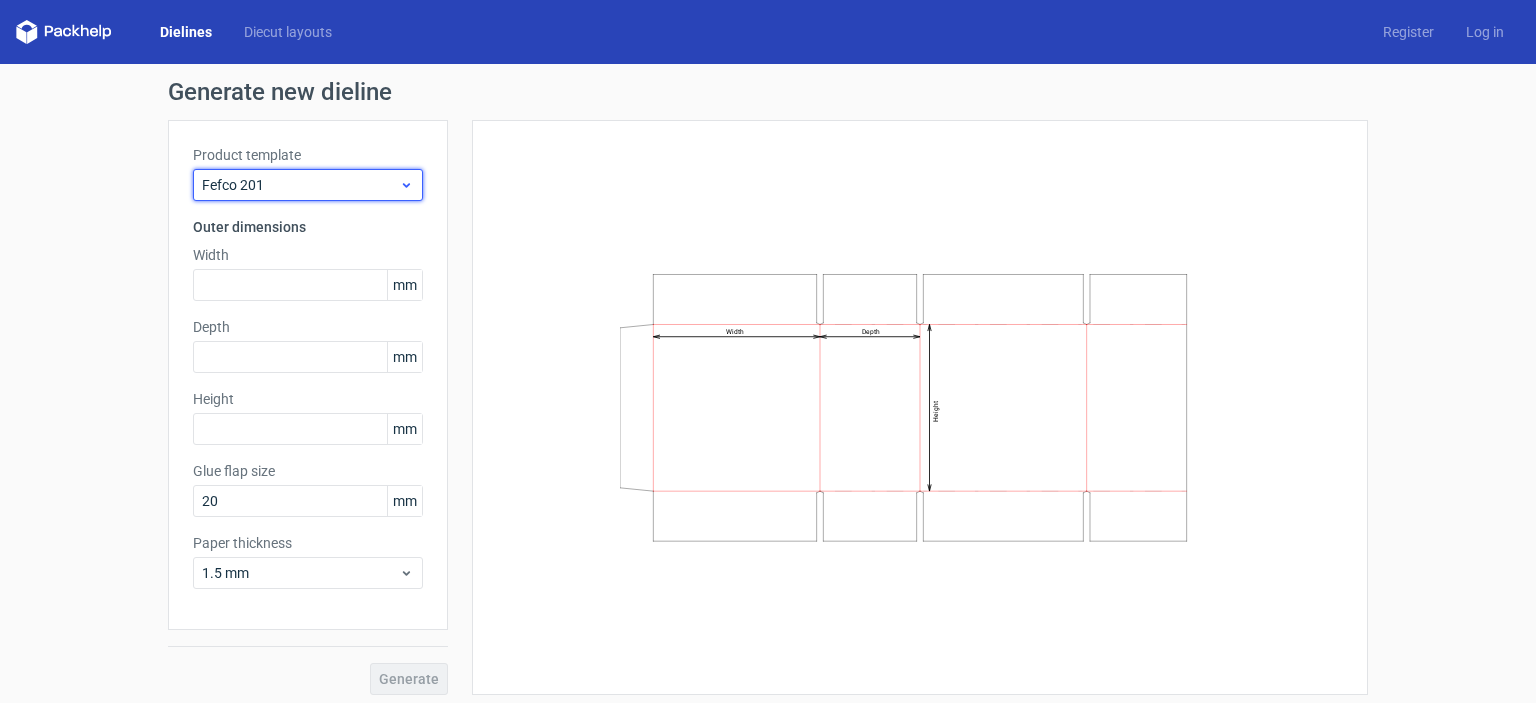 click 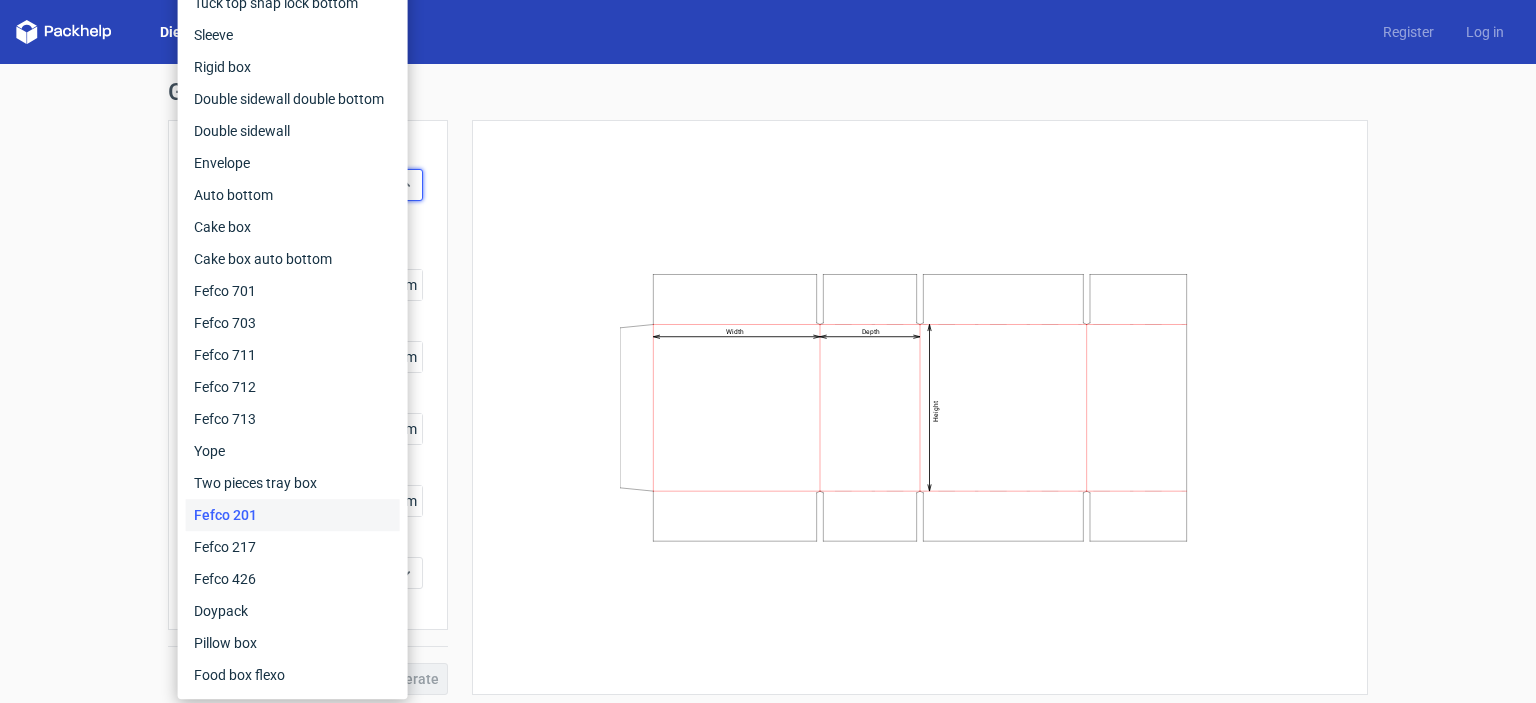 click on "Width
Depth
Height" at bounding box center [920, 407] 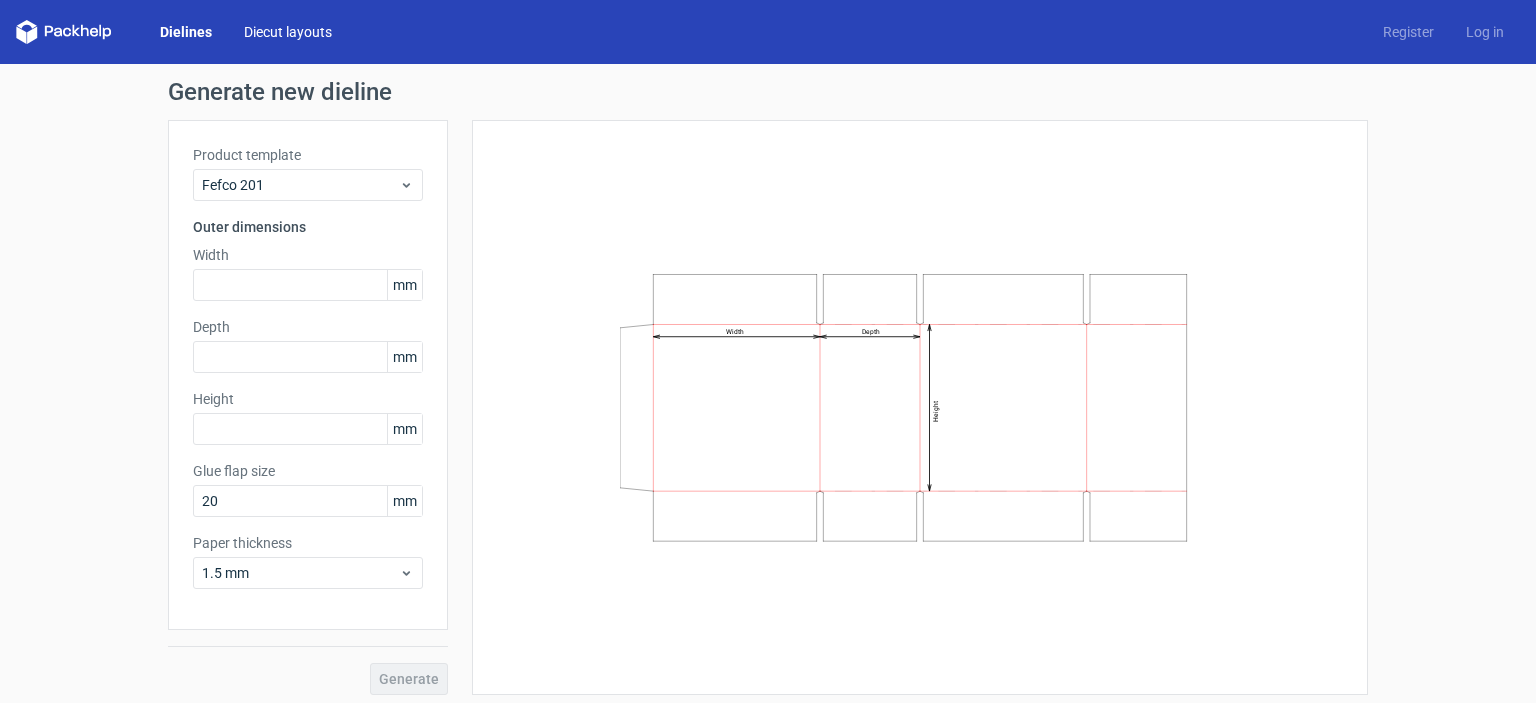 click on "Diecut layouts" at bounding box center [288, 32] 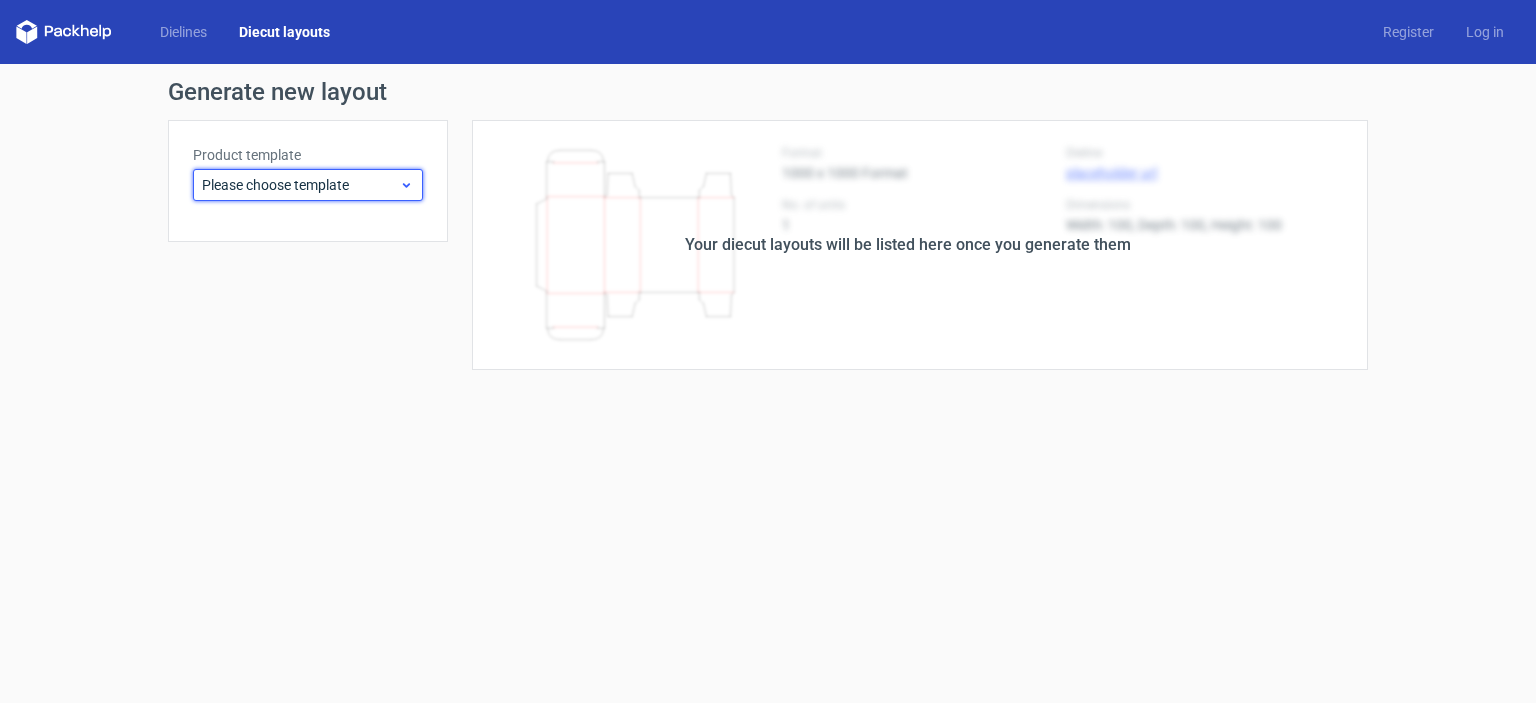 click on "Please choose template" at bounding box center (300, 185) 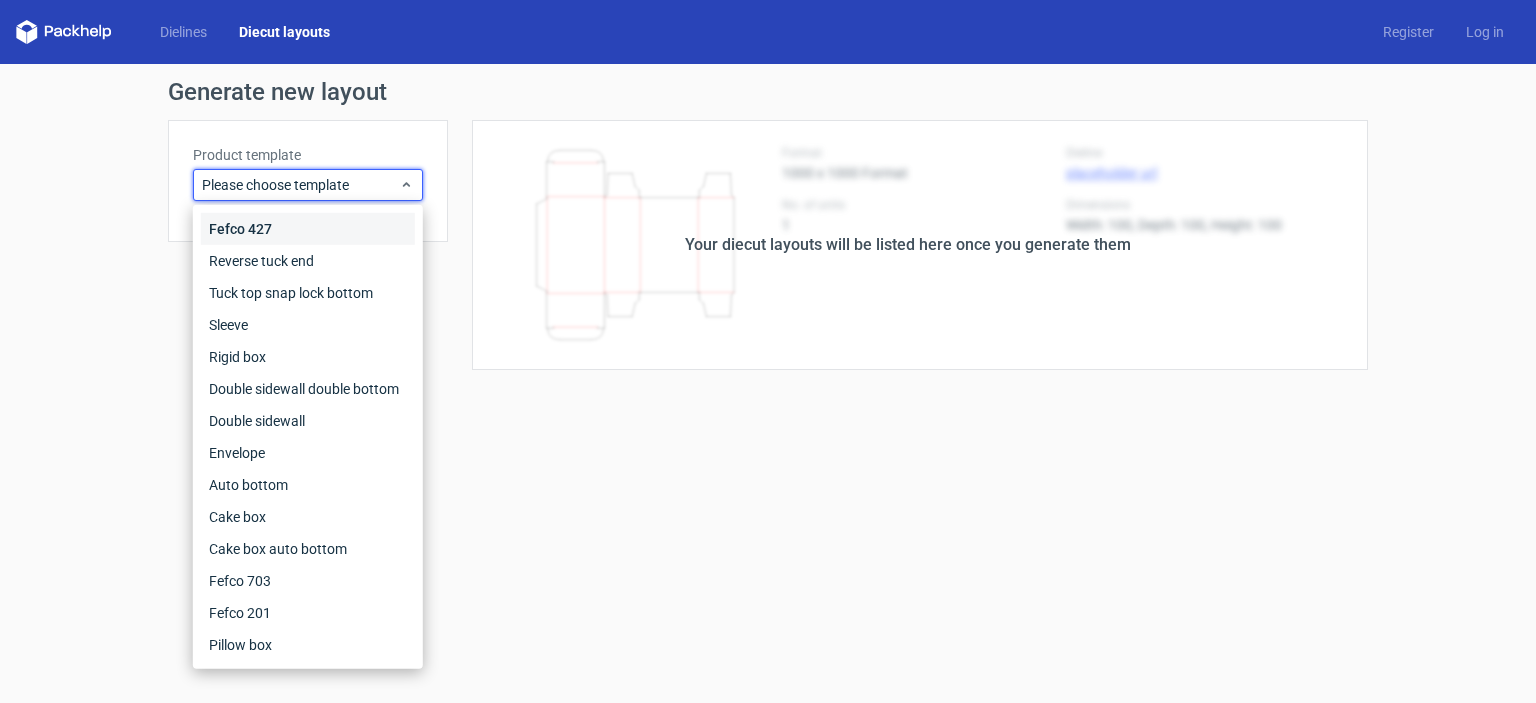 click on "Fefco 427" at bounding box center (308, 229) 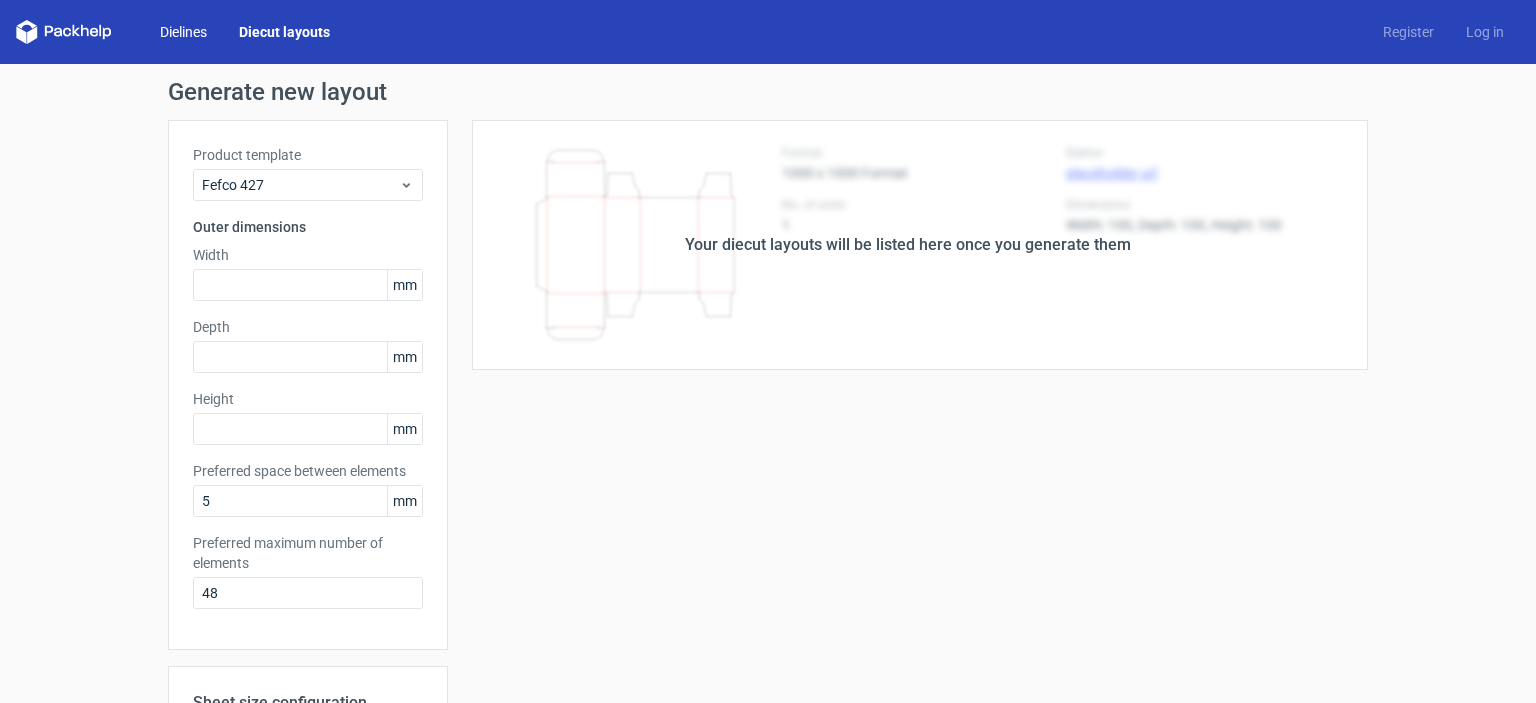 click on "Dielines" at bounding box center [183, 32] 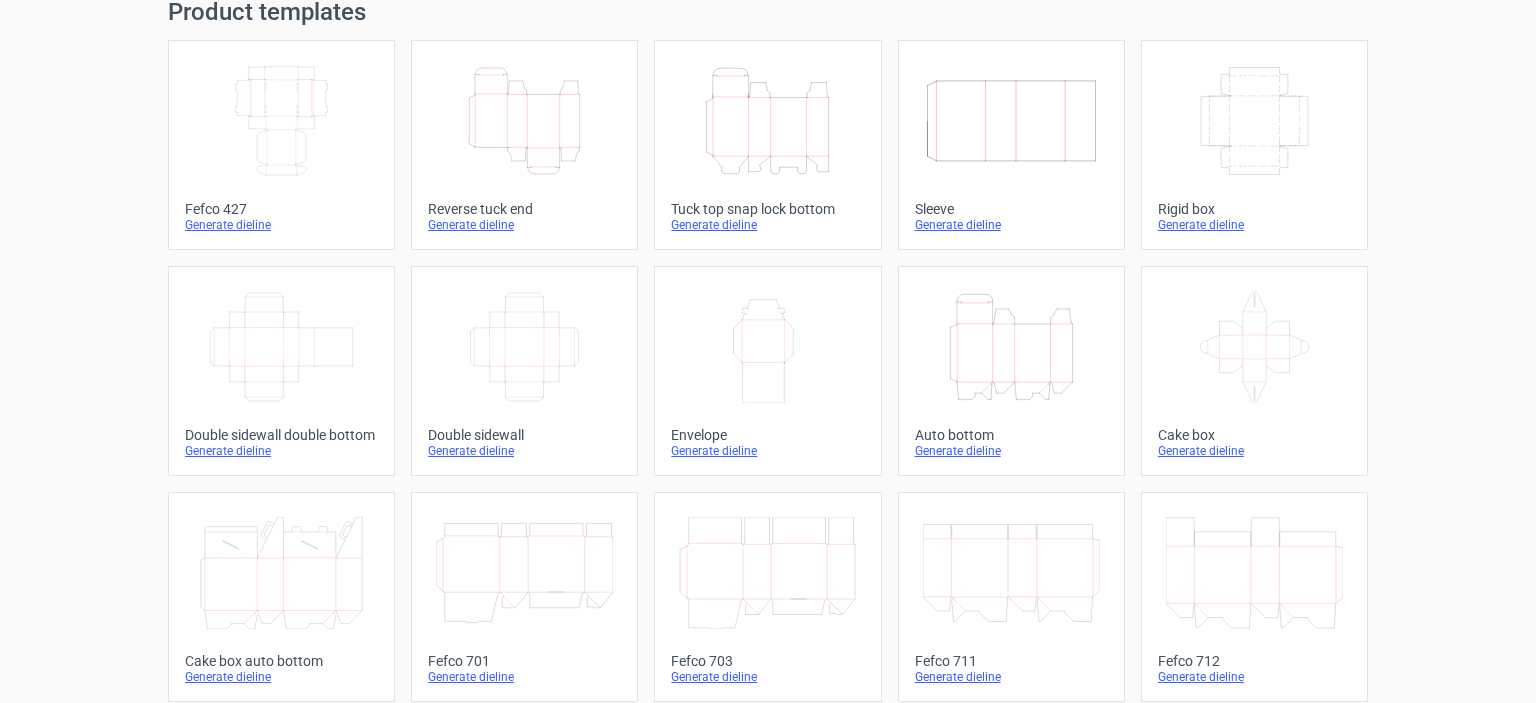 scroll, scrollTop: 0, scrollLeft: 0, axis: both 